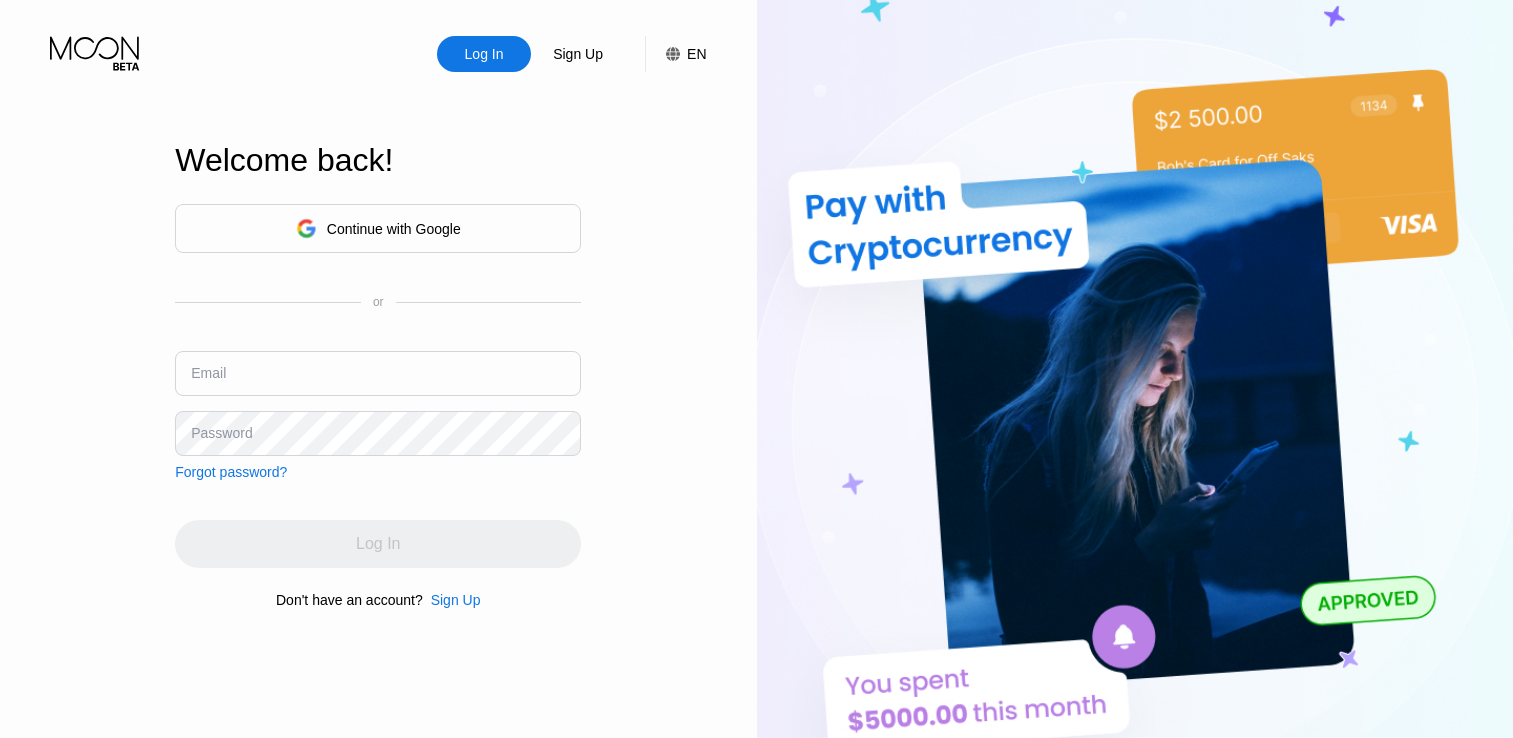 scroll, scrollTop: 0, scrollLeft: 0, axis: both 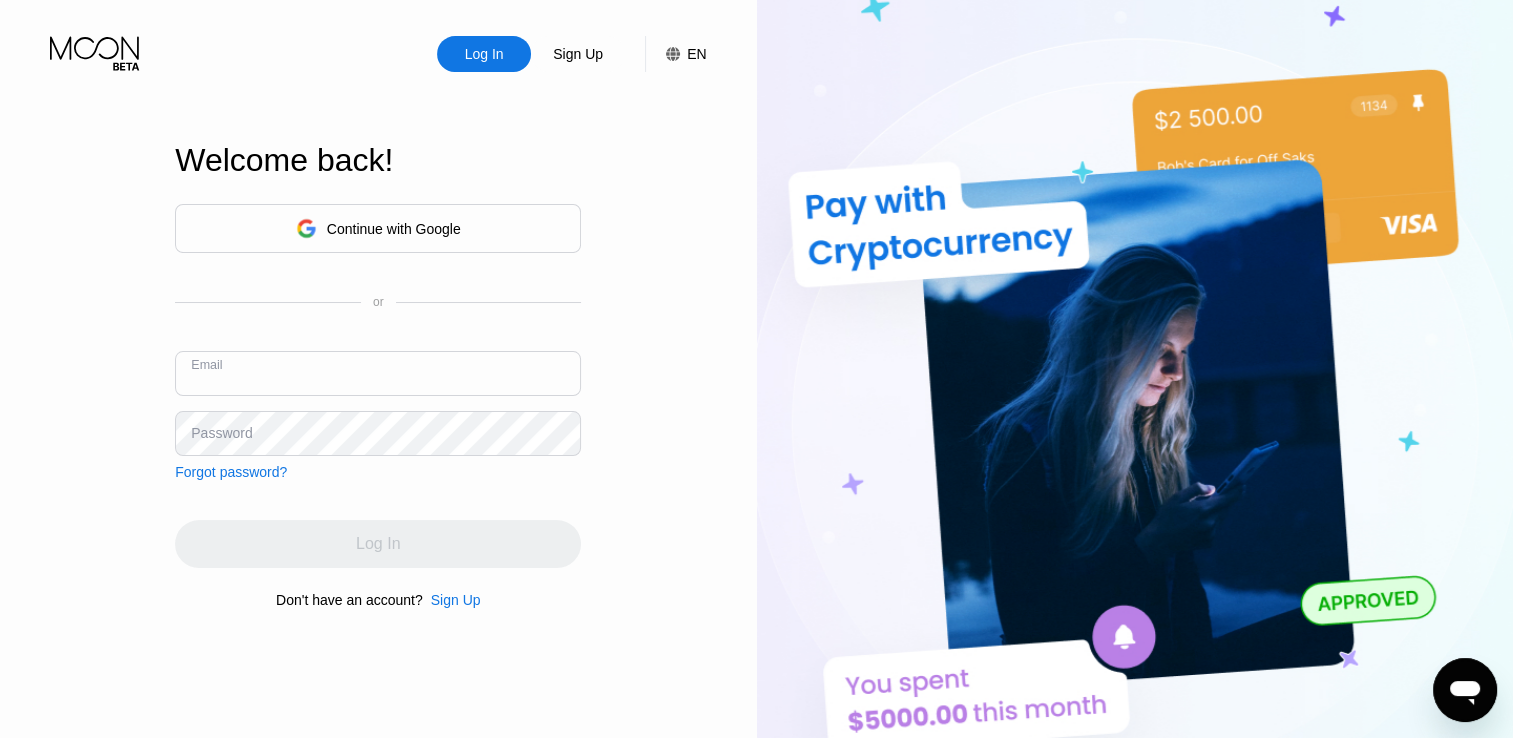click at bounding box center [378, 373] 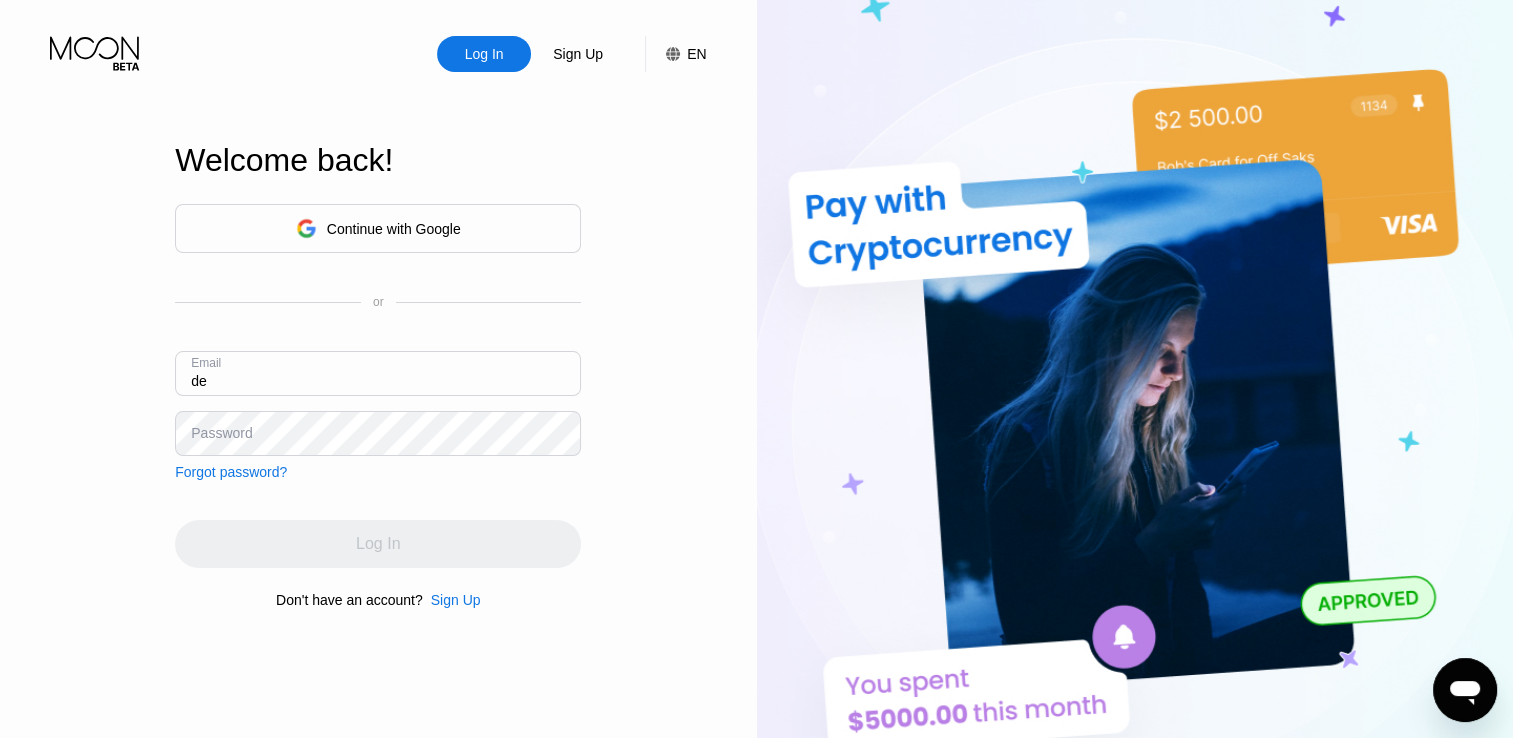 type on "[EMAIL]" 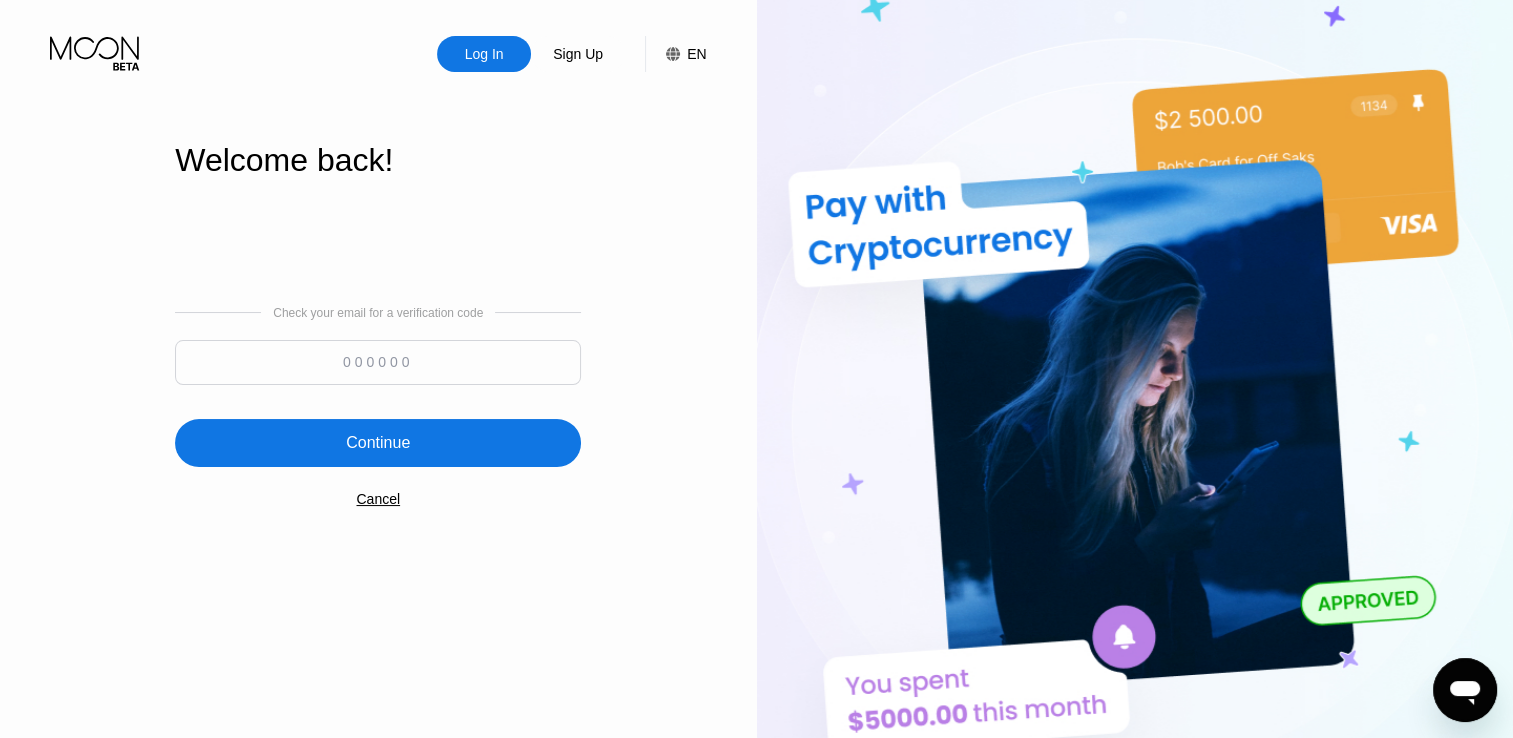 paste on "184802" 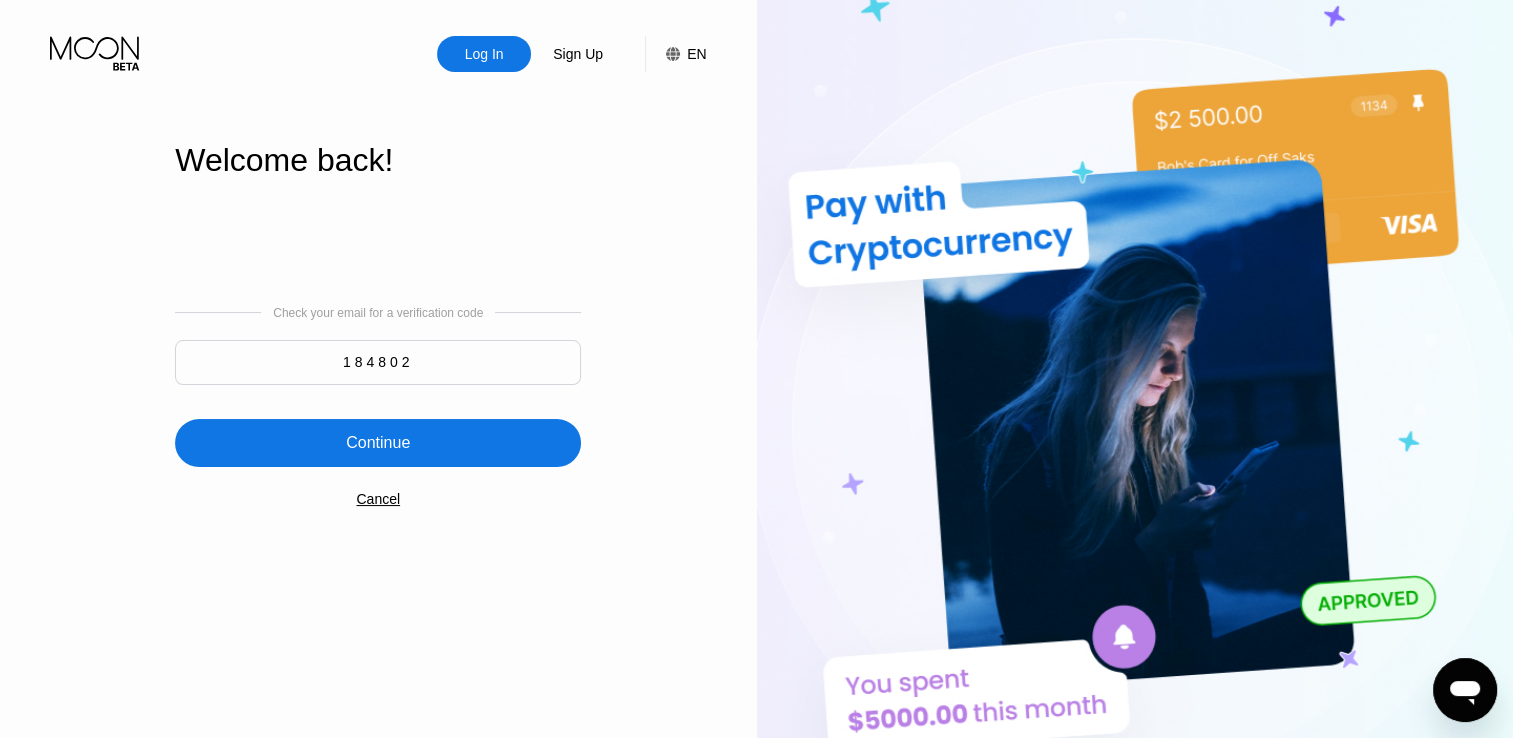 click on "184802" at bounding box center (378, 362) 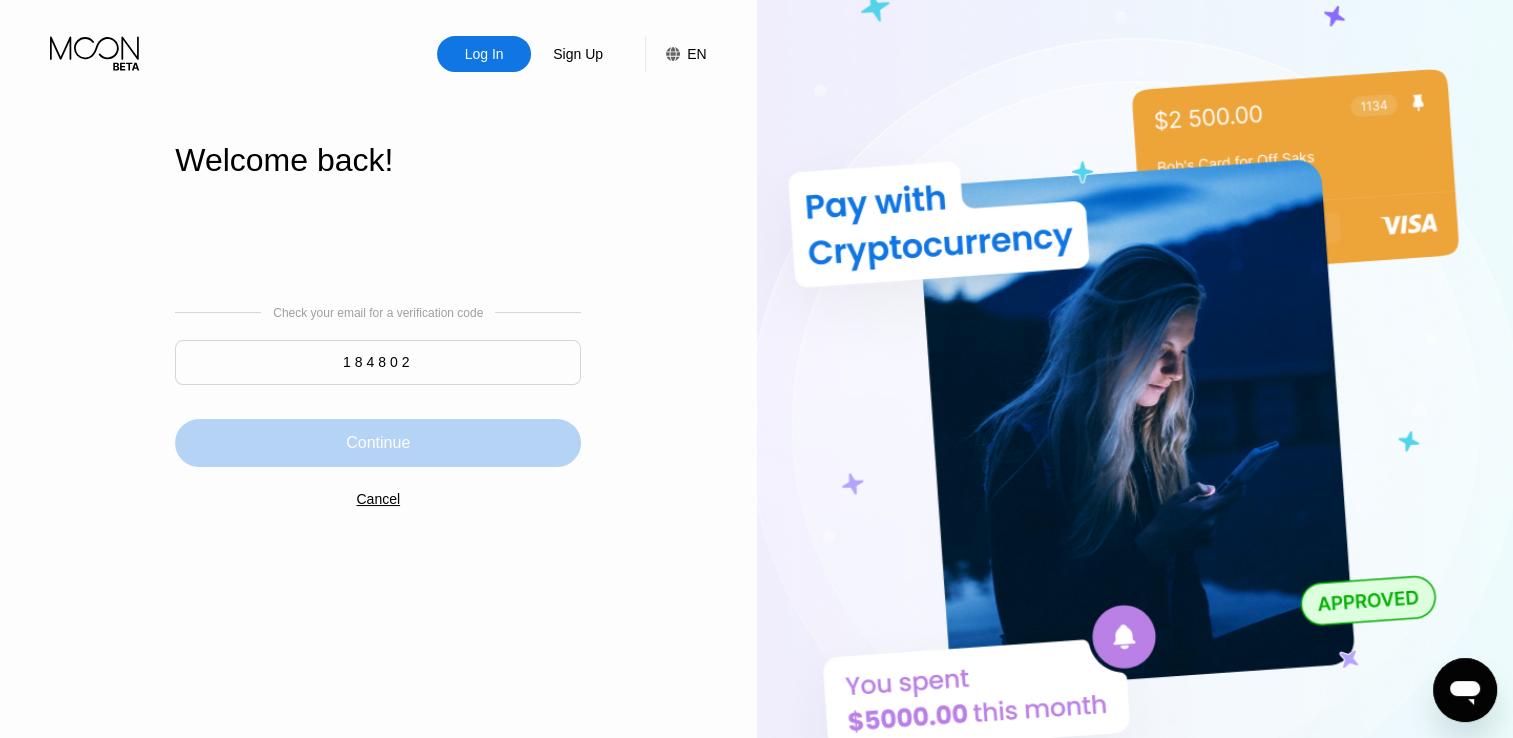 click on "Continue" at bounding box center (378, 443) 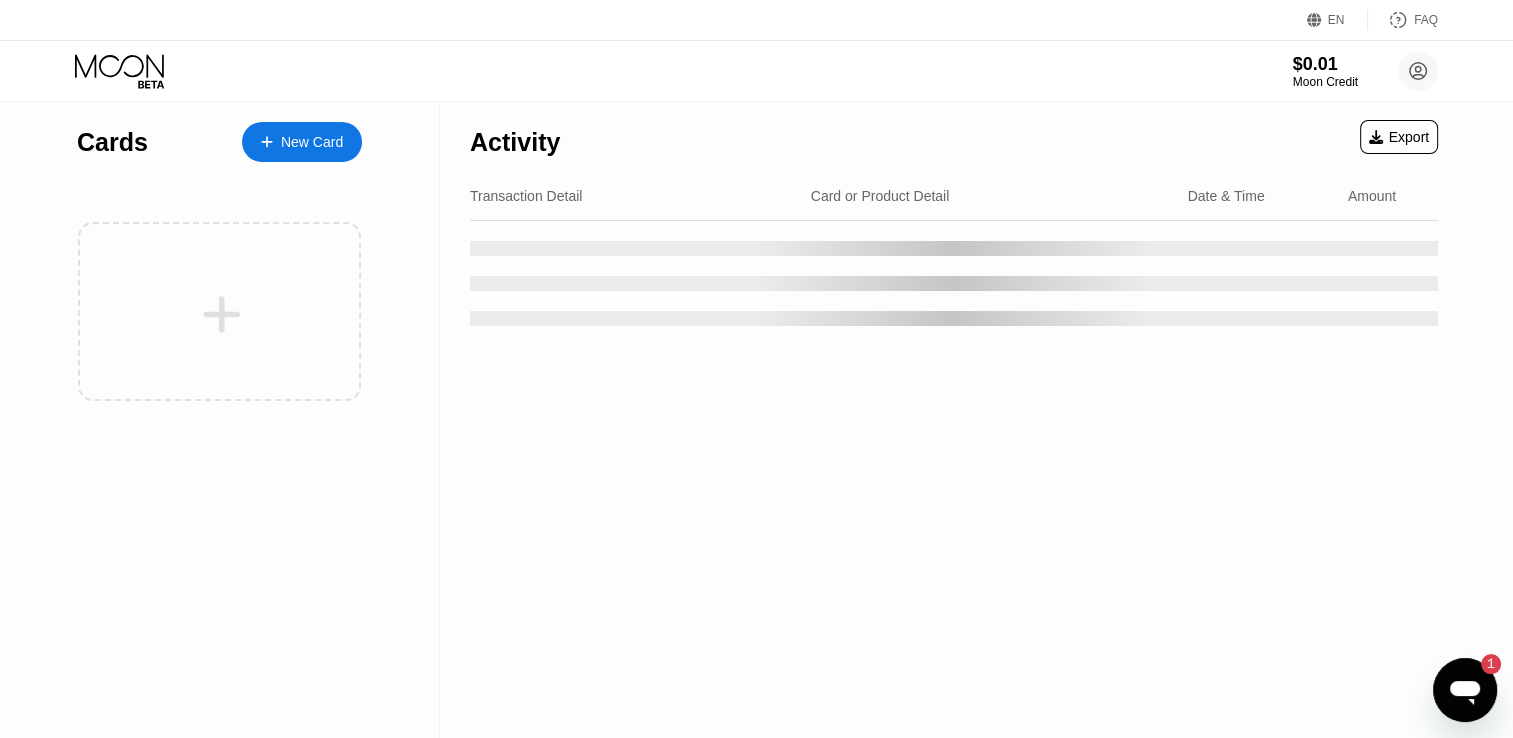scroll, scrollTop: 0, scrollLeft: 0, axis: both 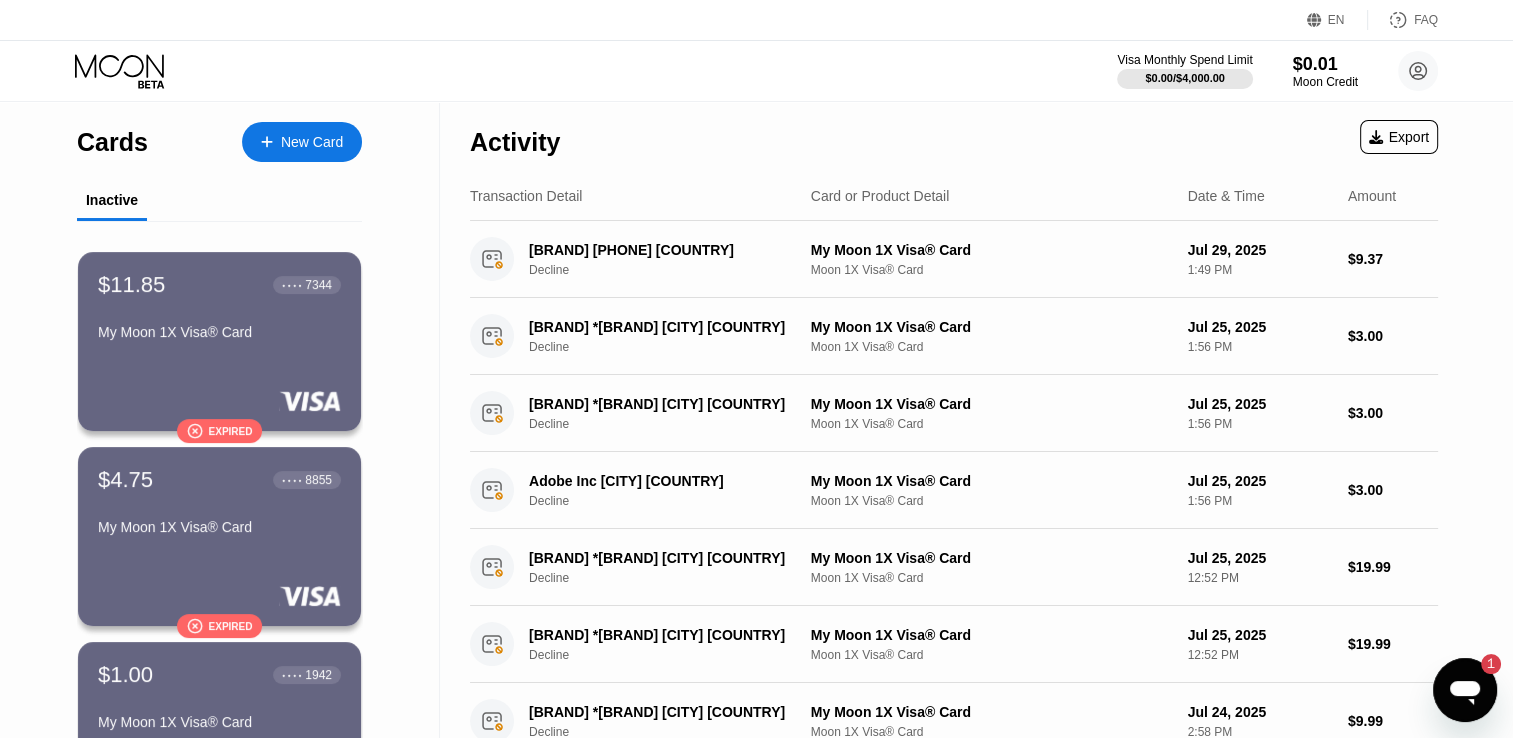 click 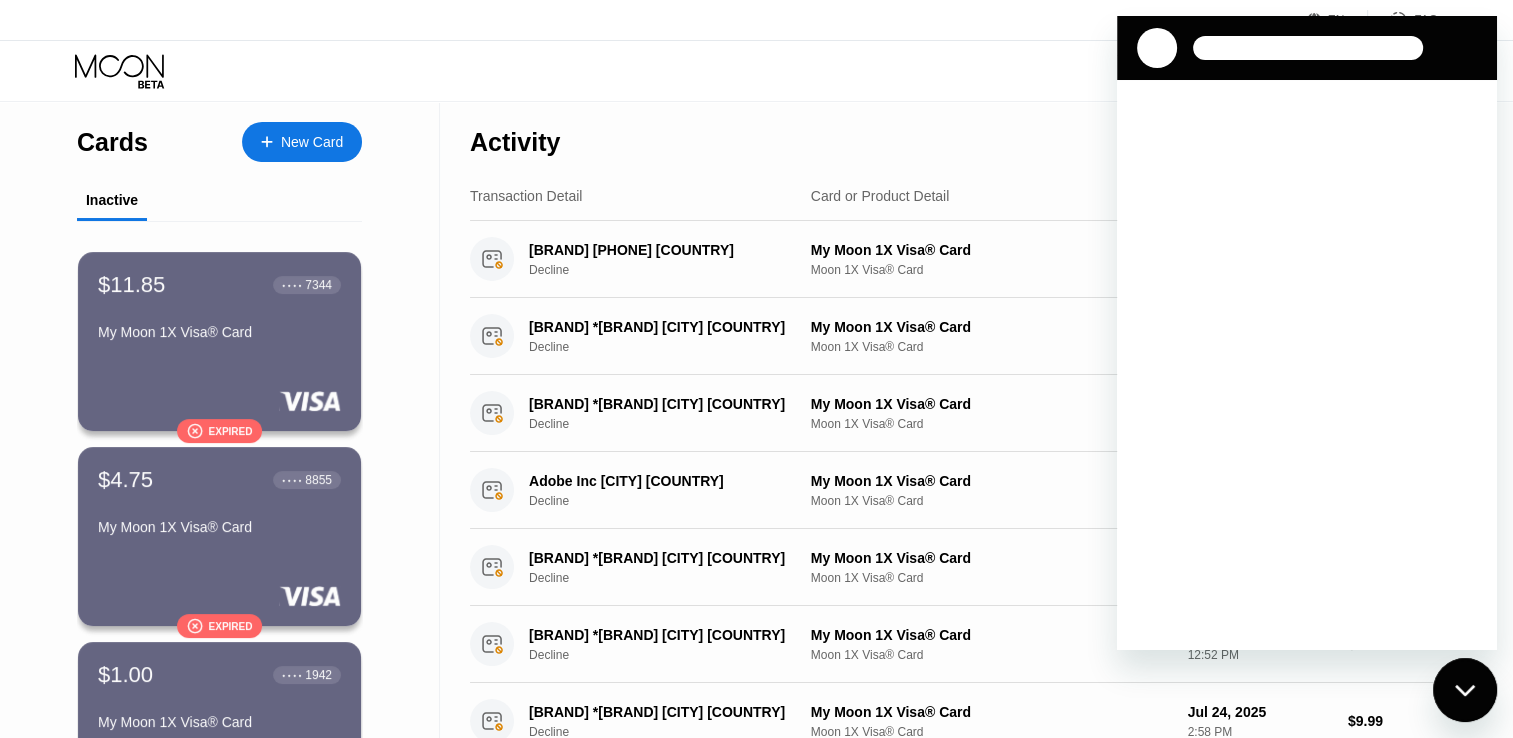 scroll, scrollTop: 0, scrollLeft: 0, axis: both 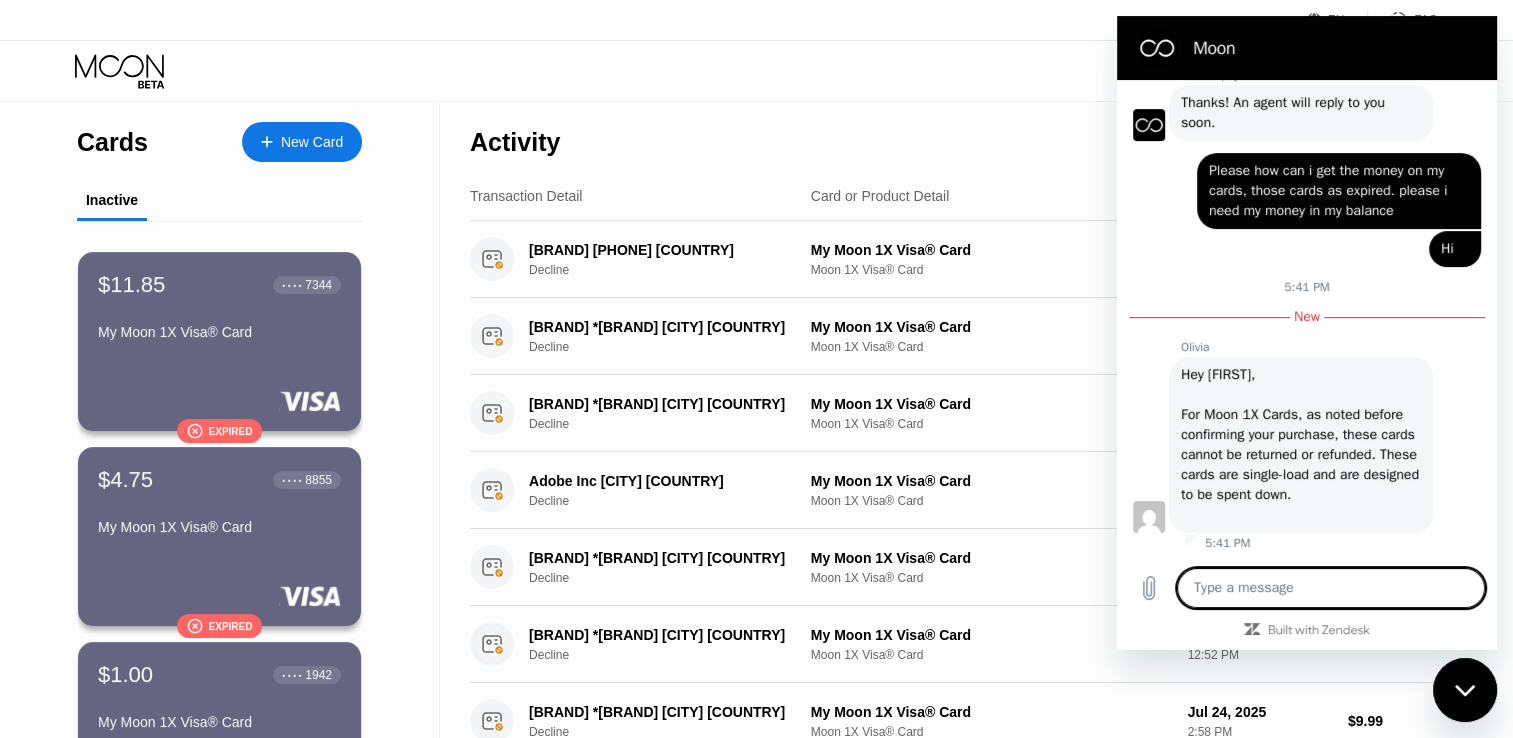 click at bounding box center [1331, 588] 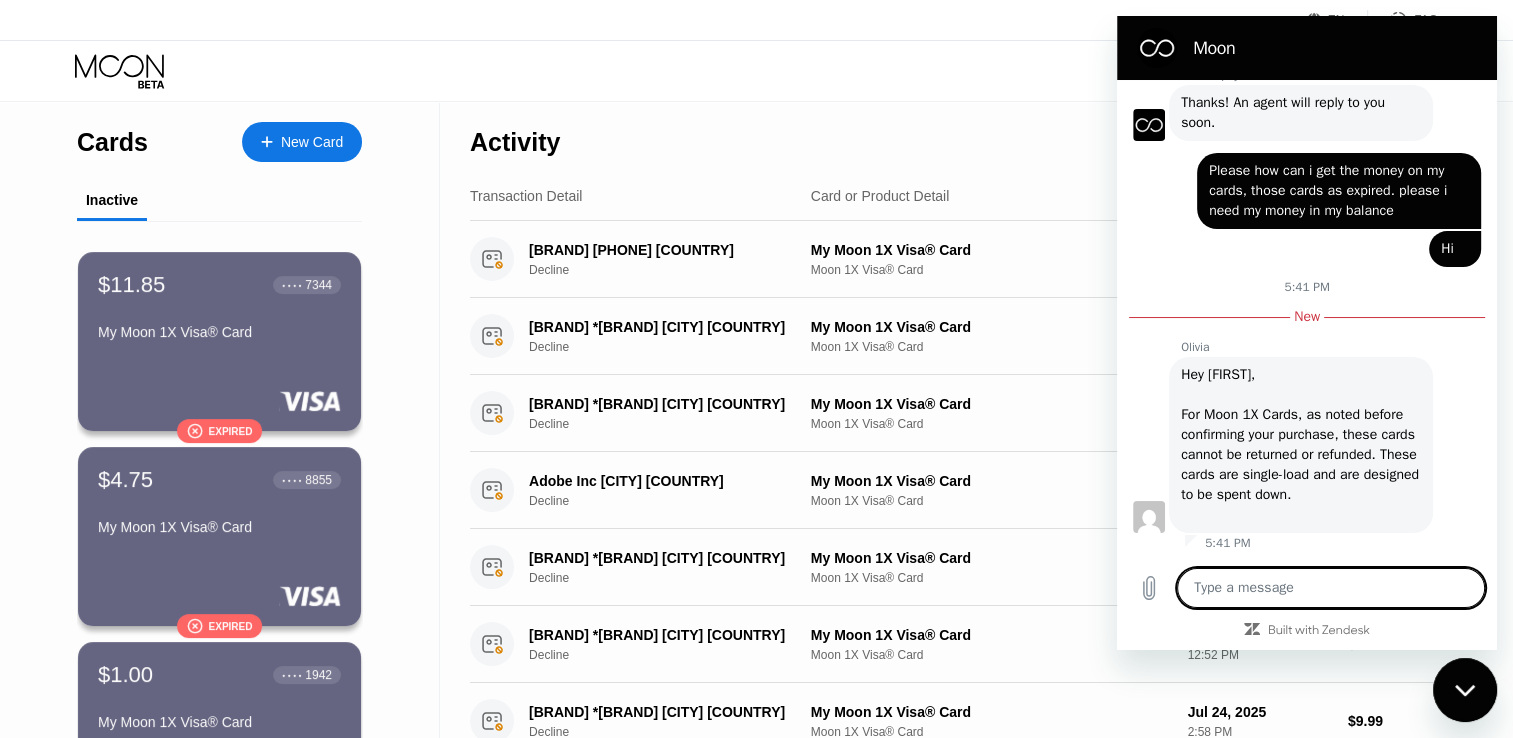 type on "O" 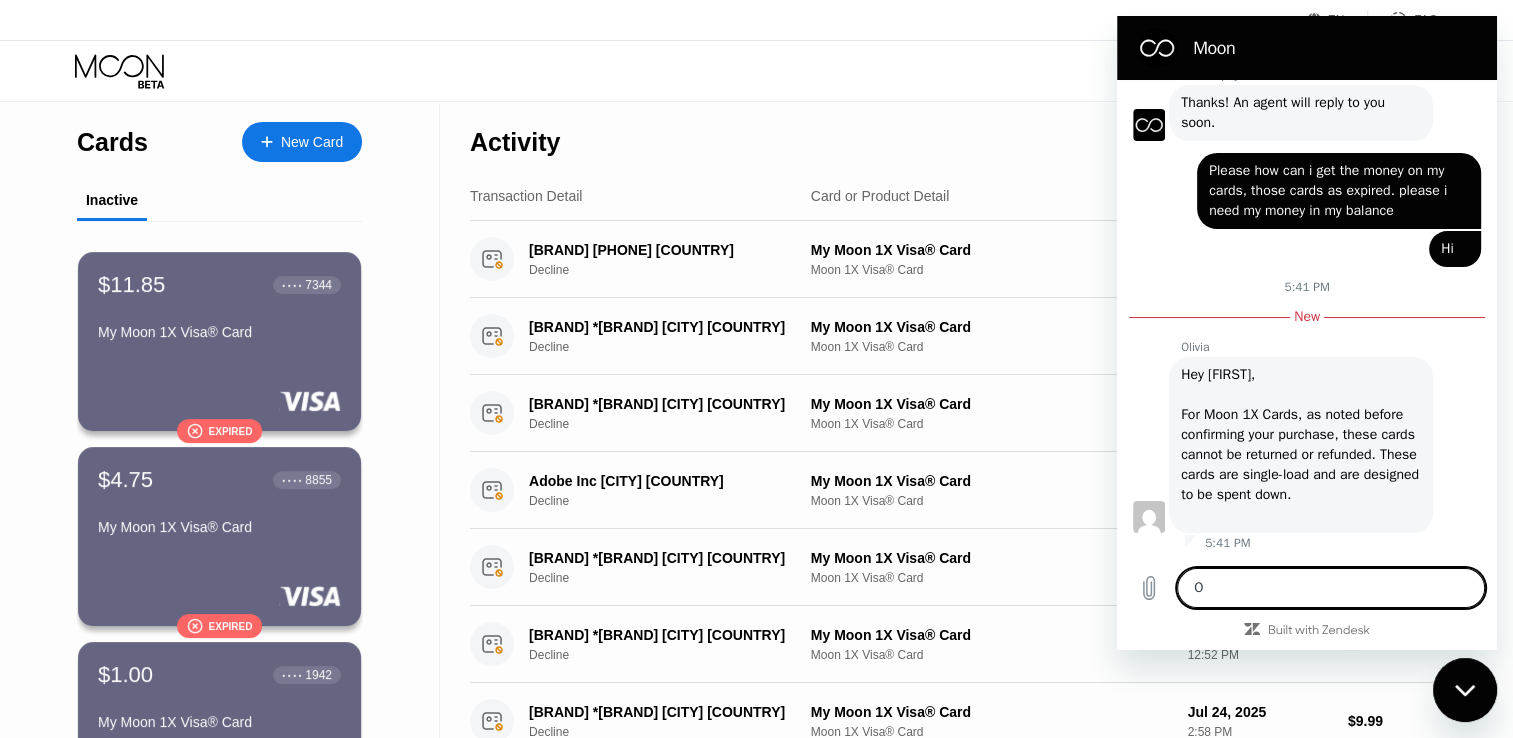 type on "x" 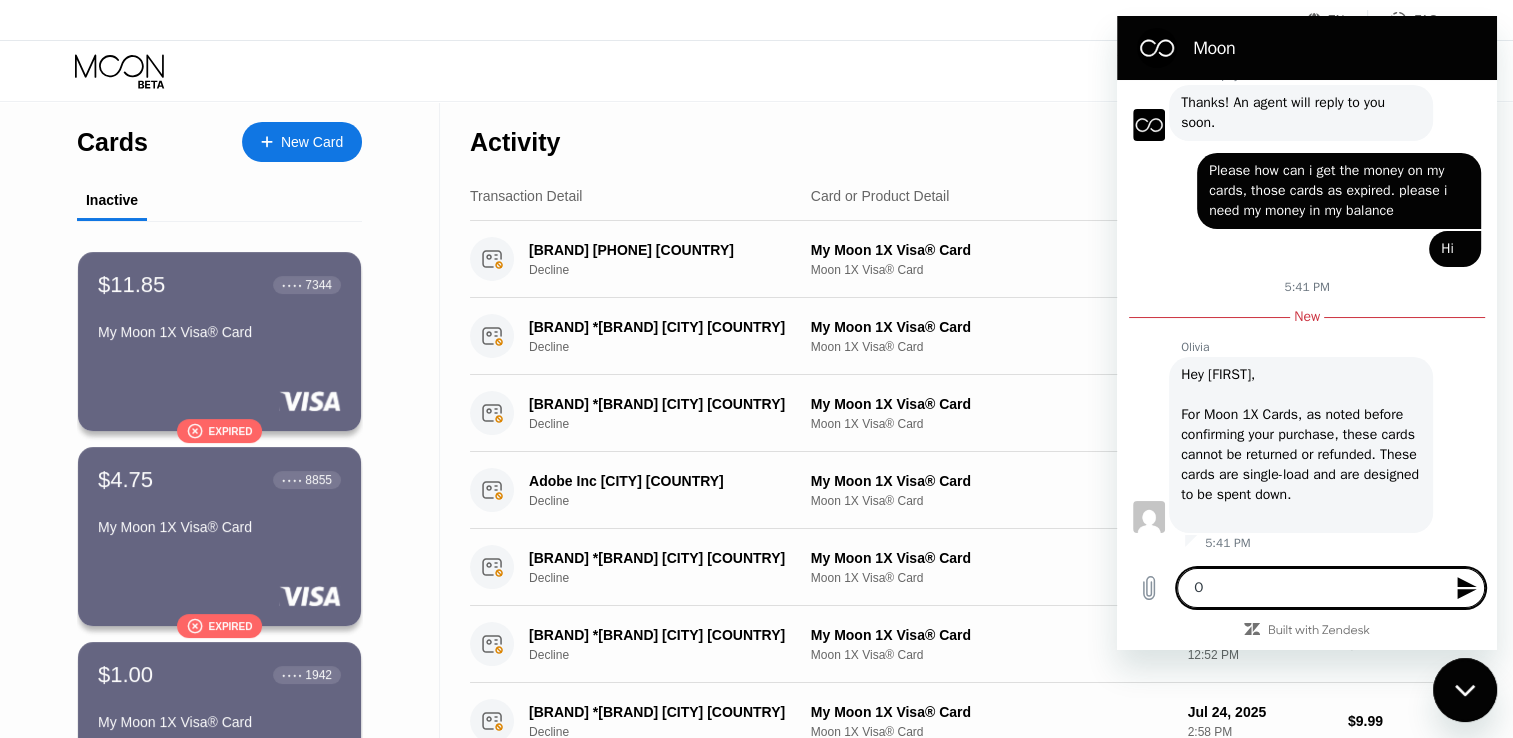 type on "Ok" 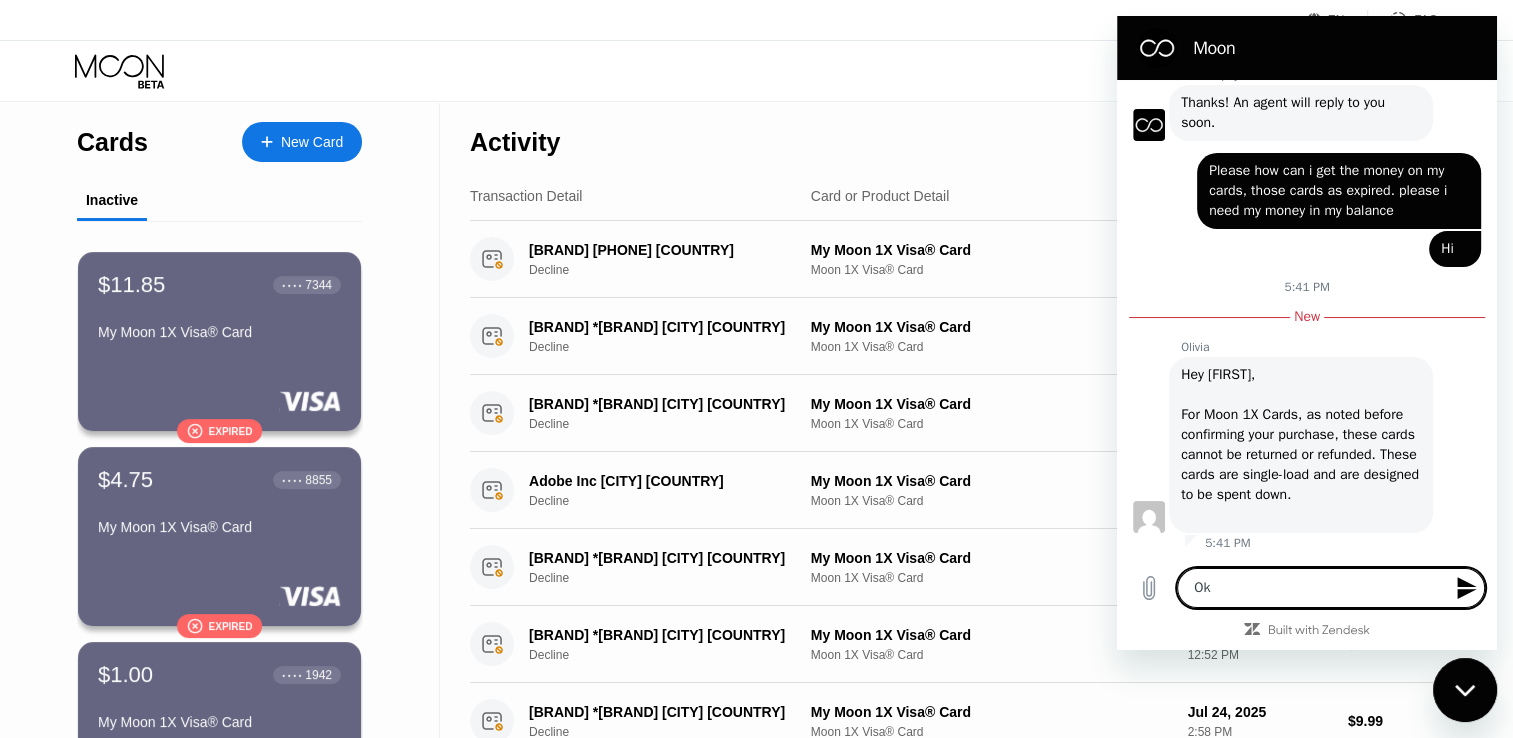 type on "Ok" 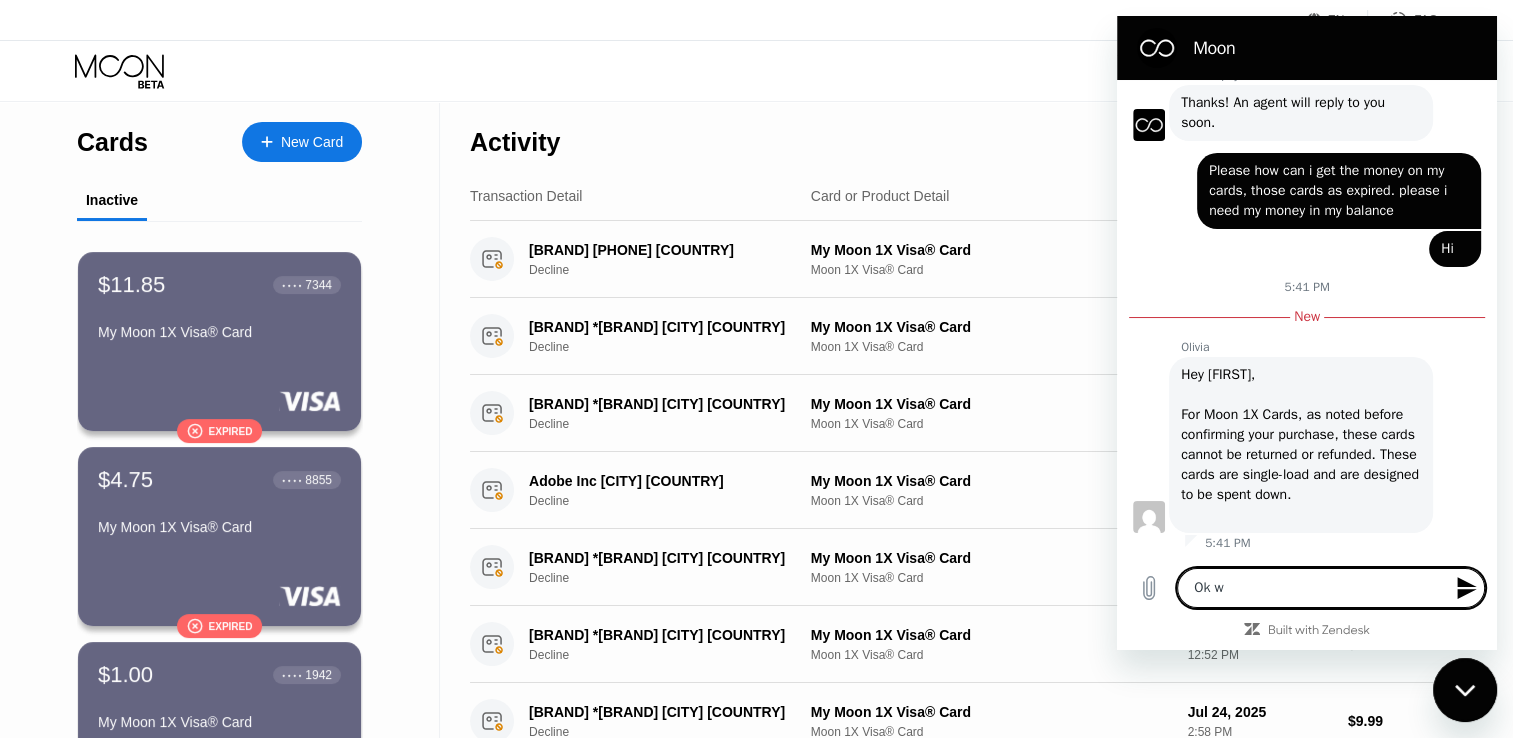 type on "Ok wh" 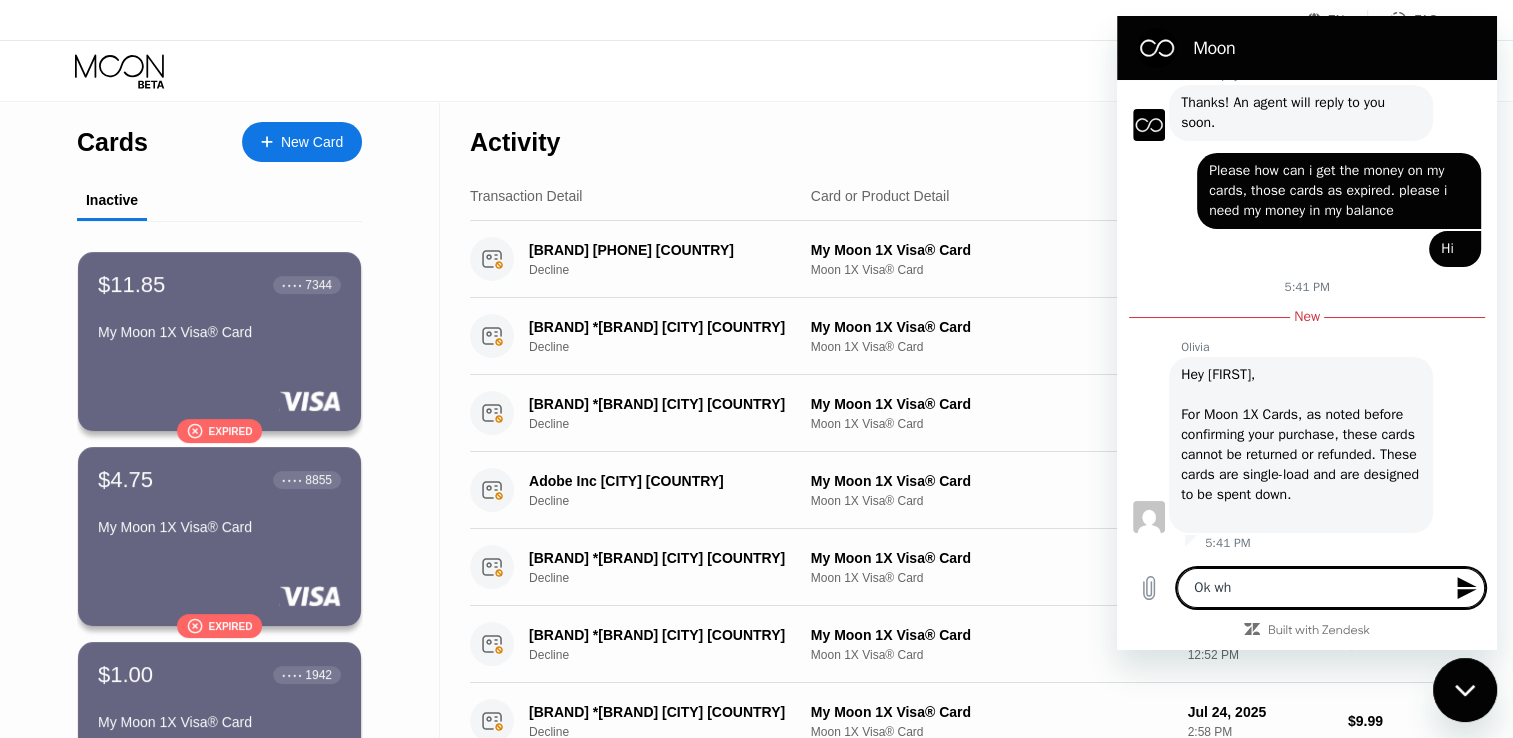 type on "Ok whi" 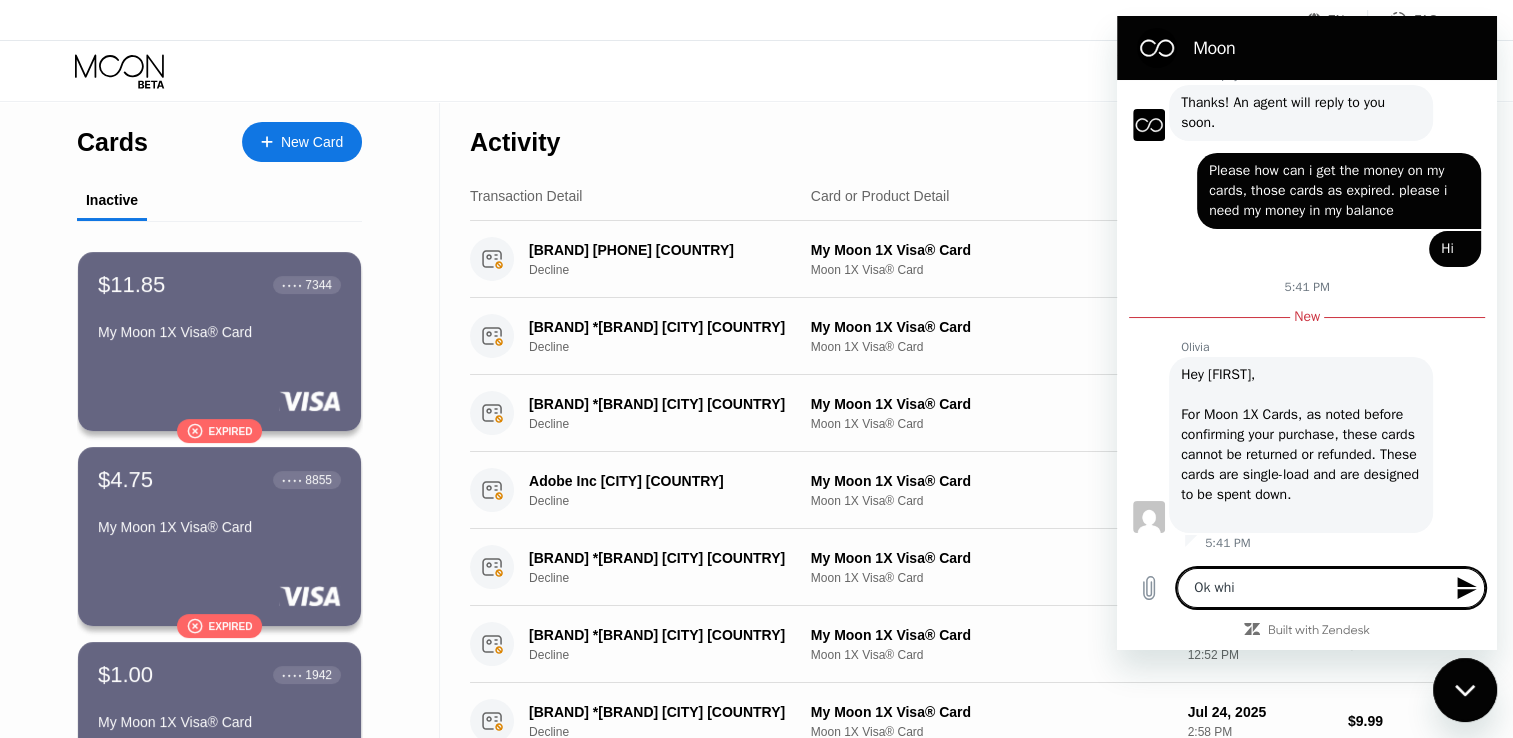 type on "Ok whic" 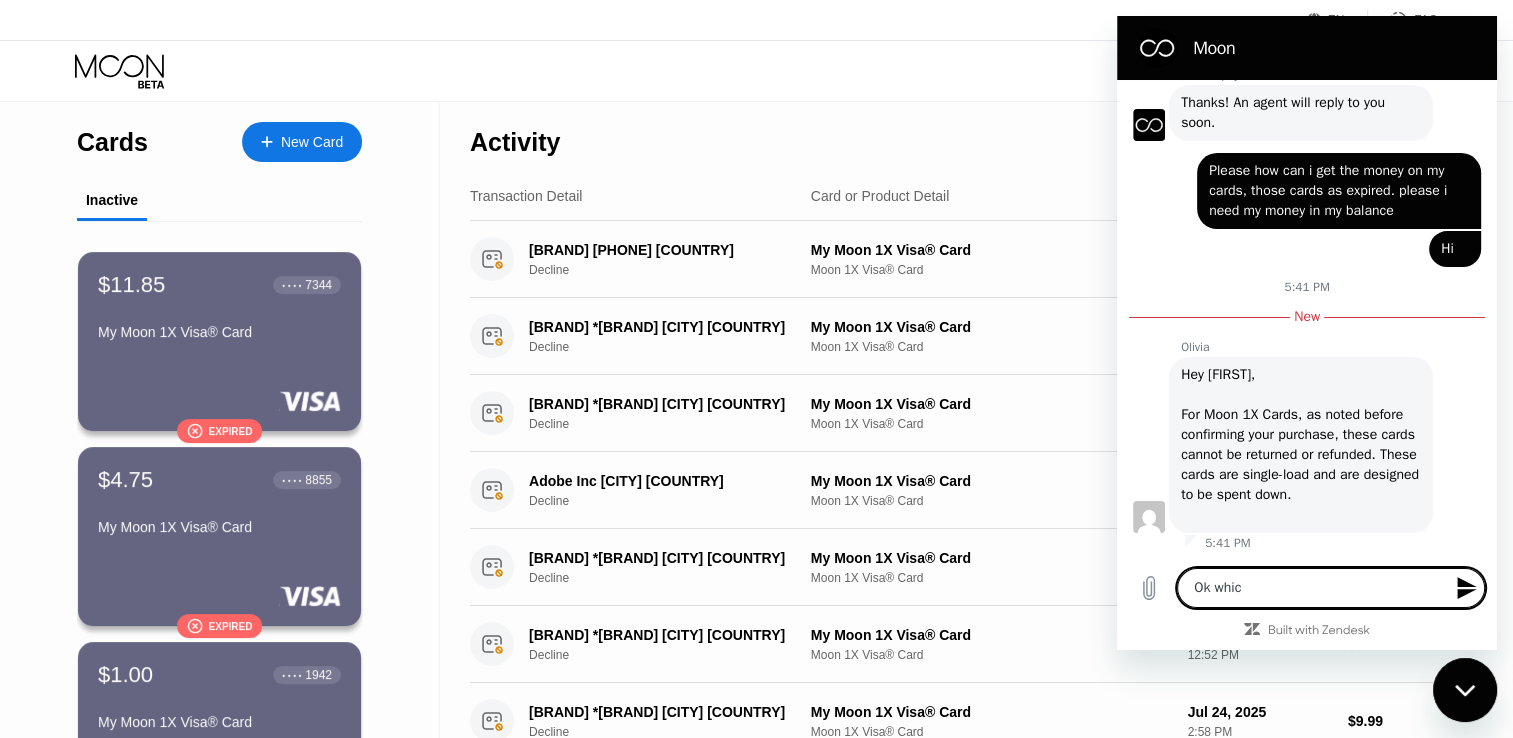 type on "Ok which" 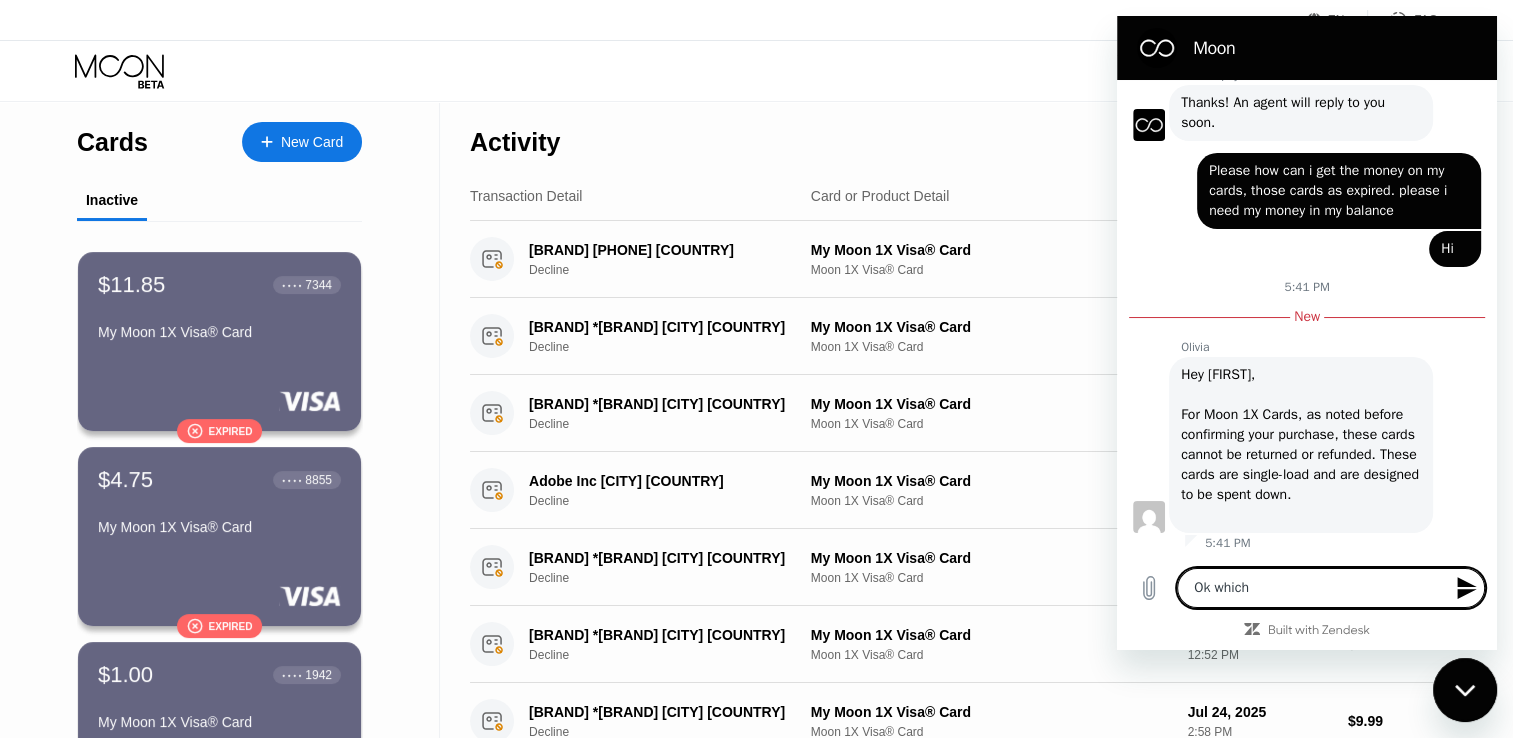 type on "Ok which" 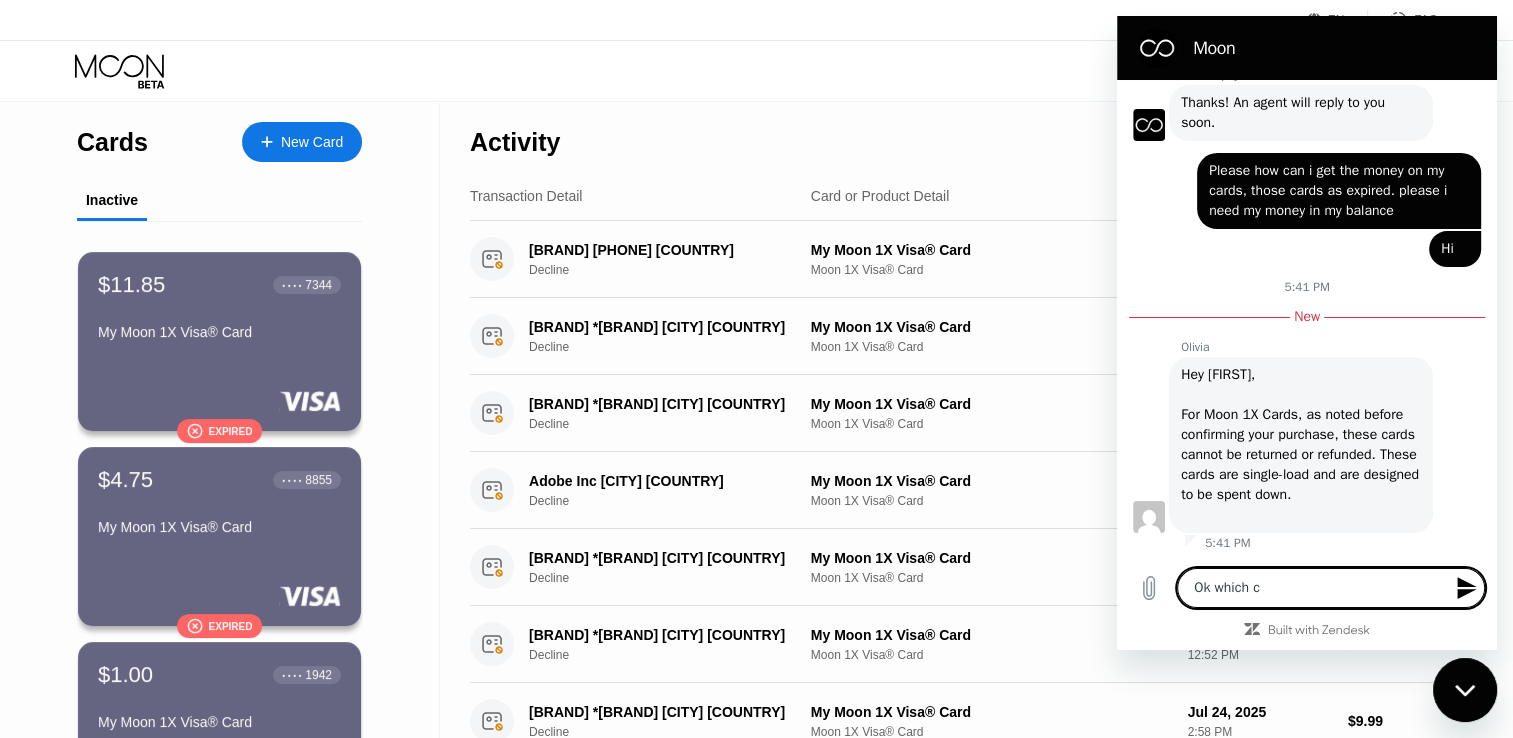 type on "Ok which ca" 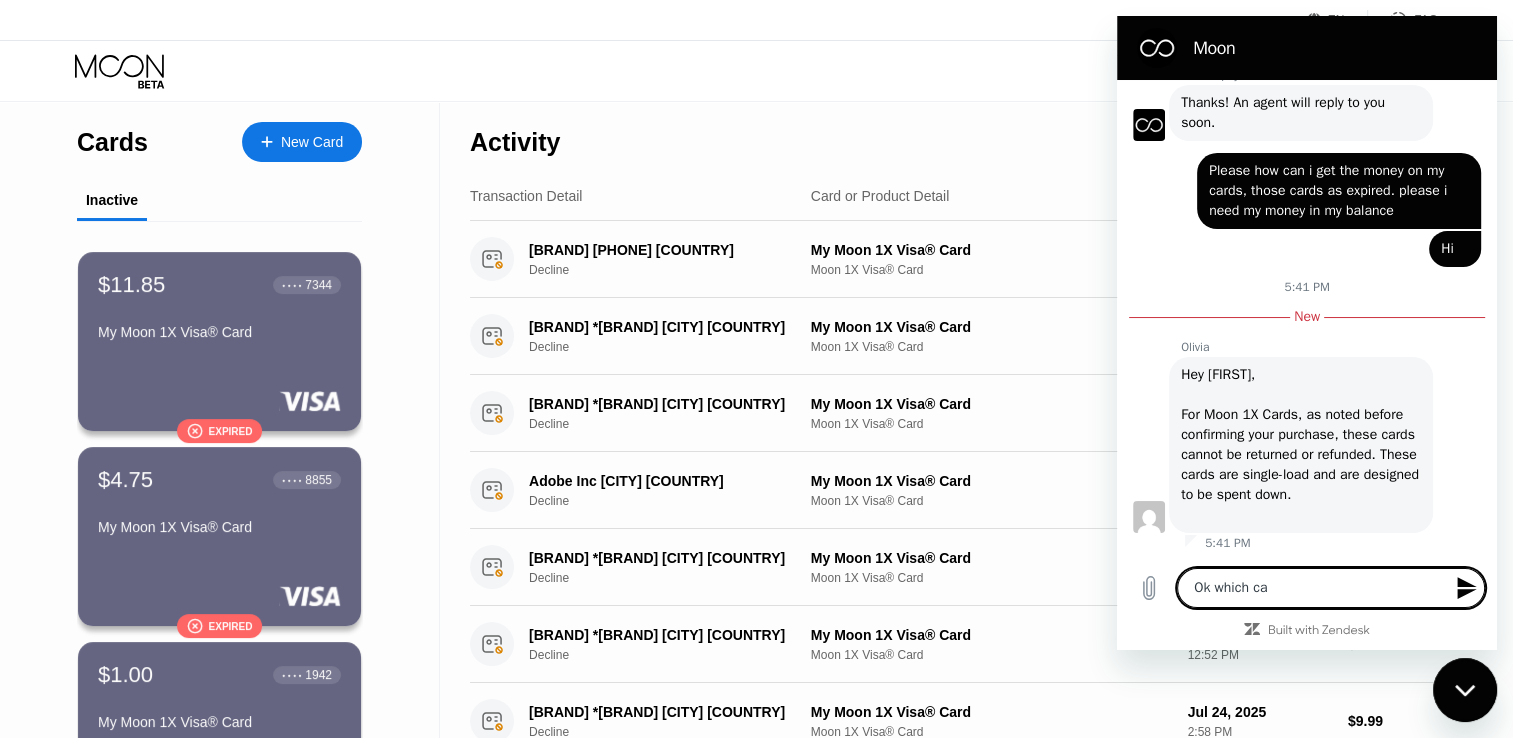 type on "Ok which car" 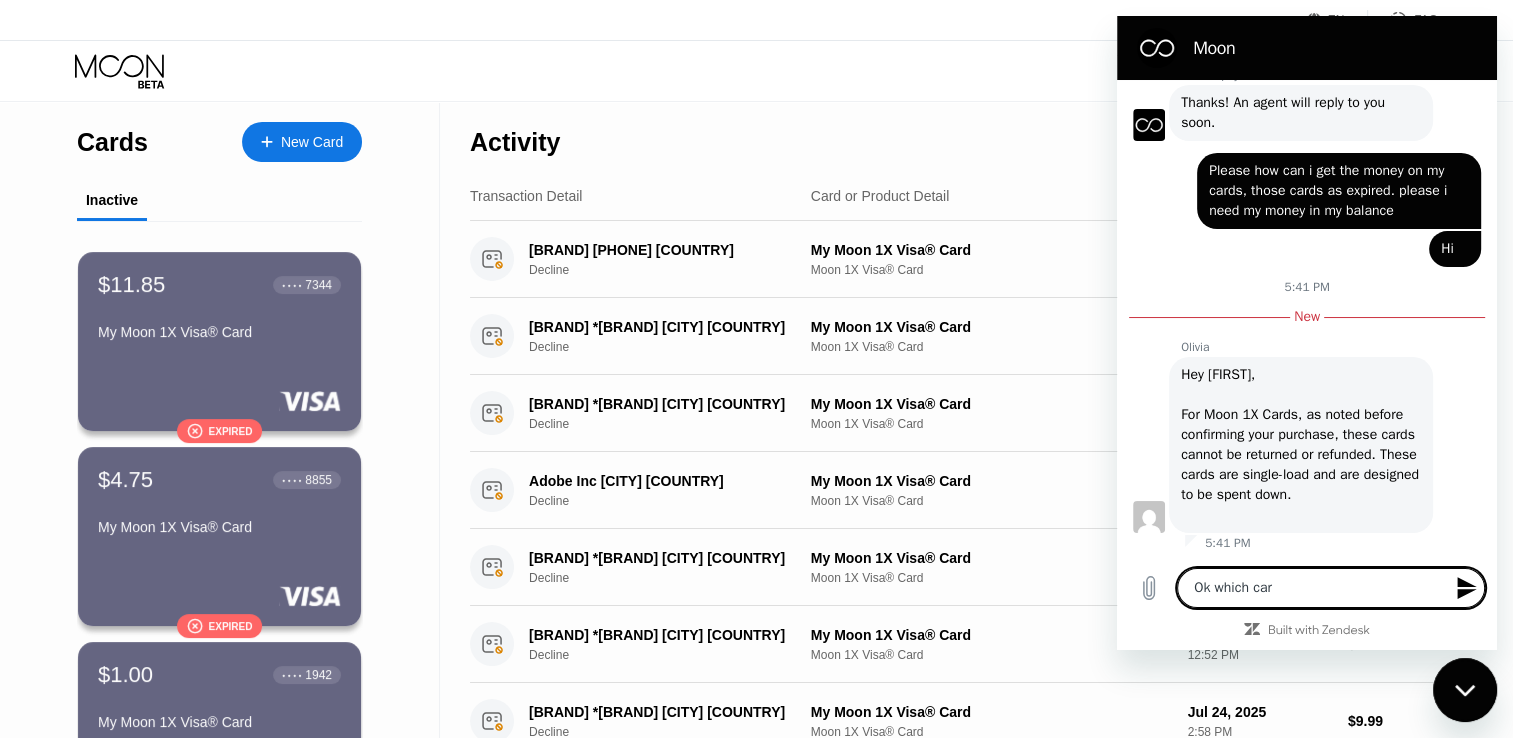 type on "Ok which card" 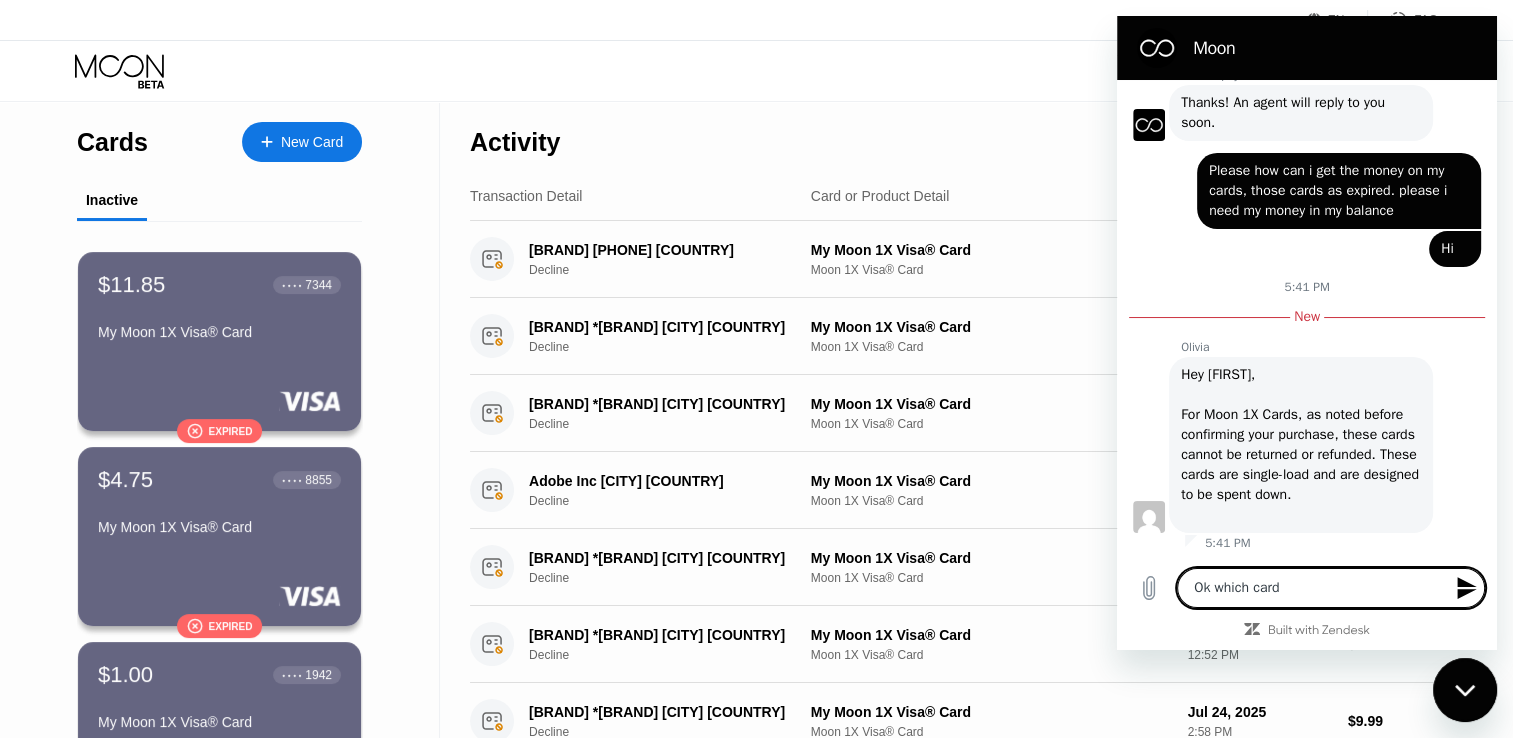 type on "Ok which card" 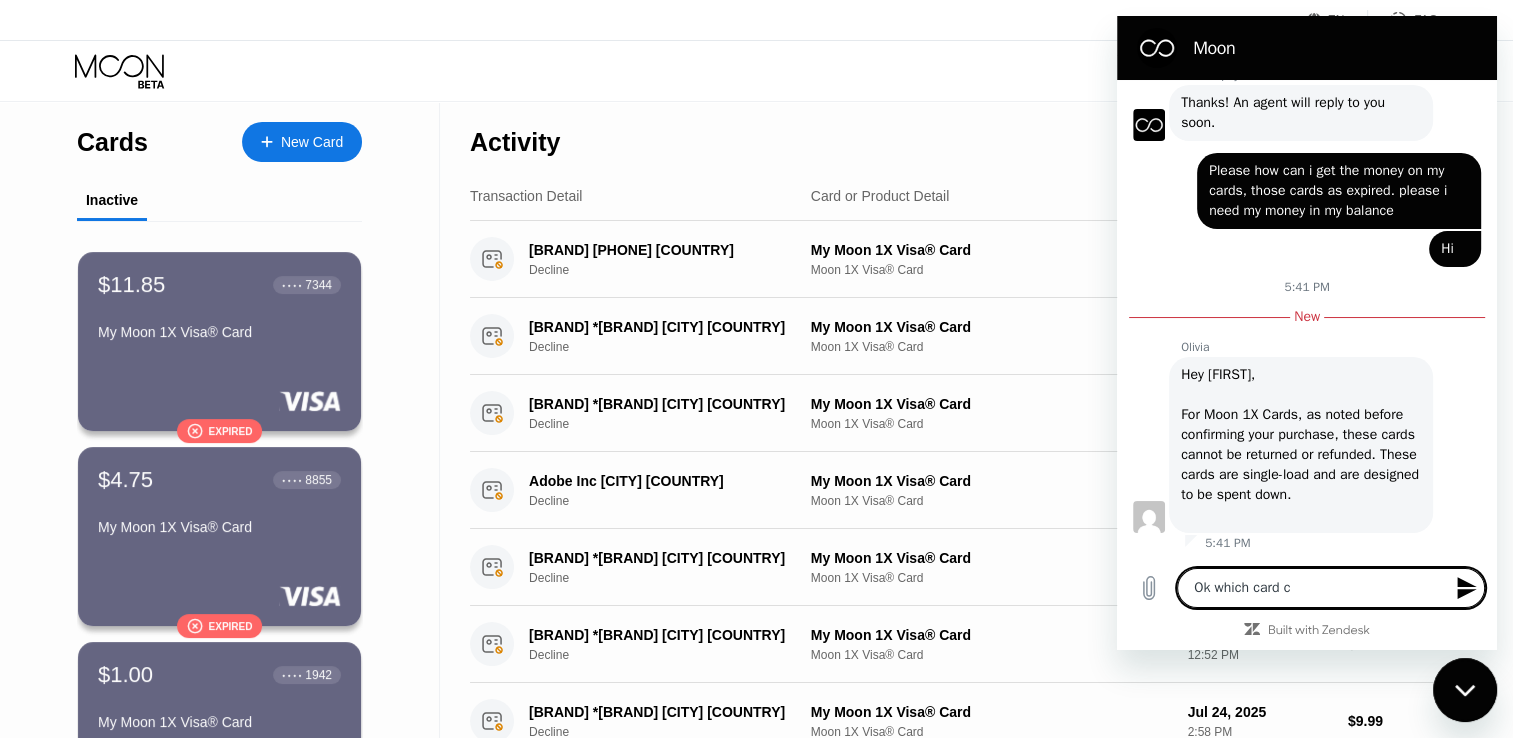 type on "x" 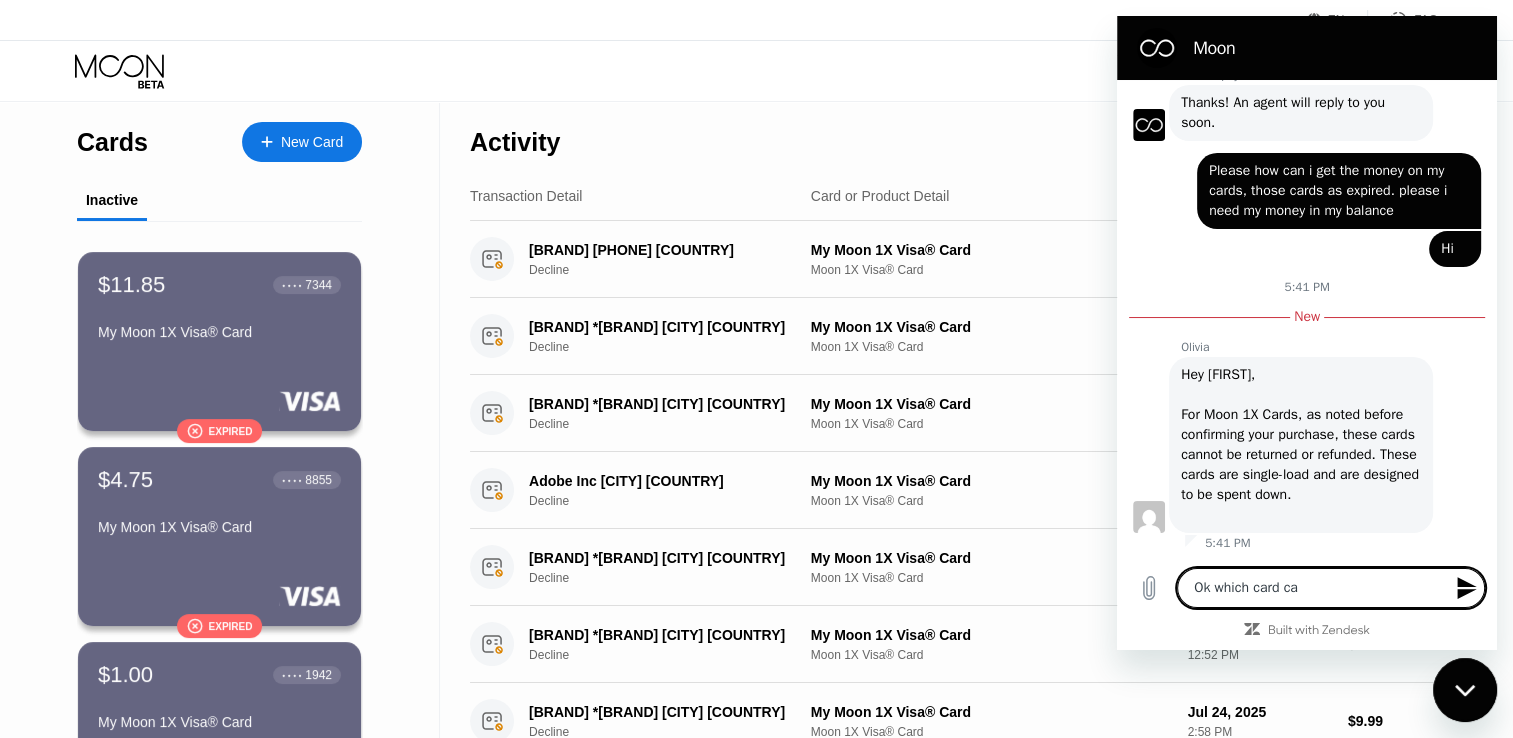 type on "Ok which card can" 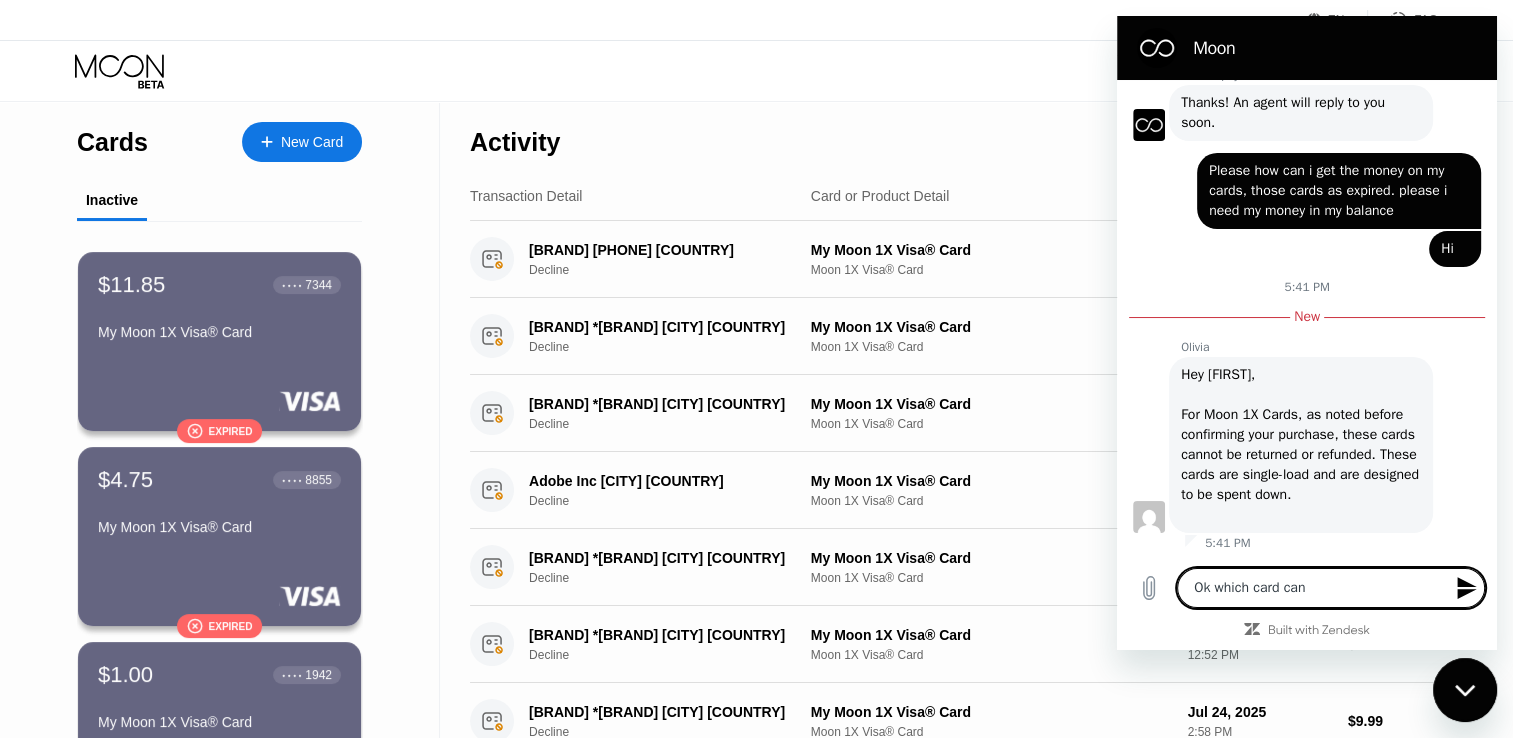 type on "Ok which card can" 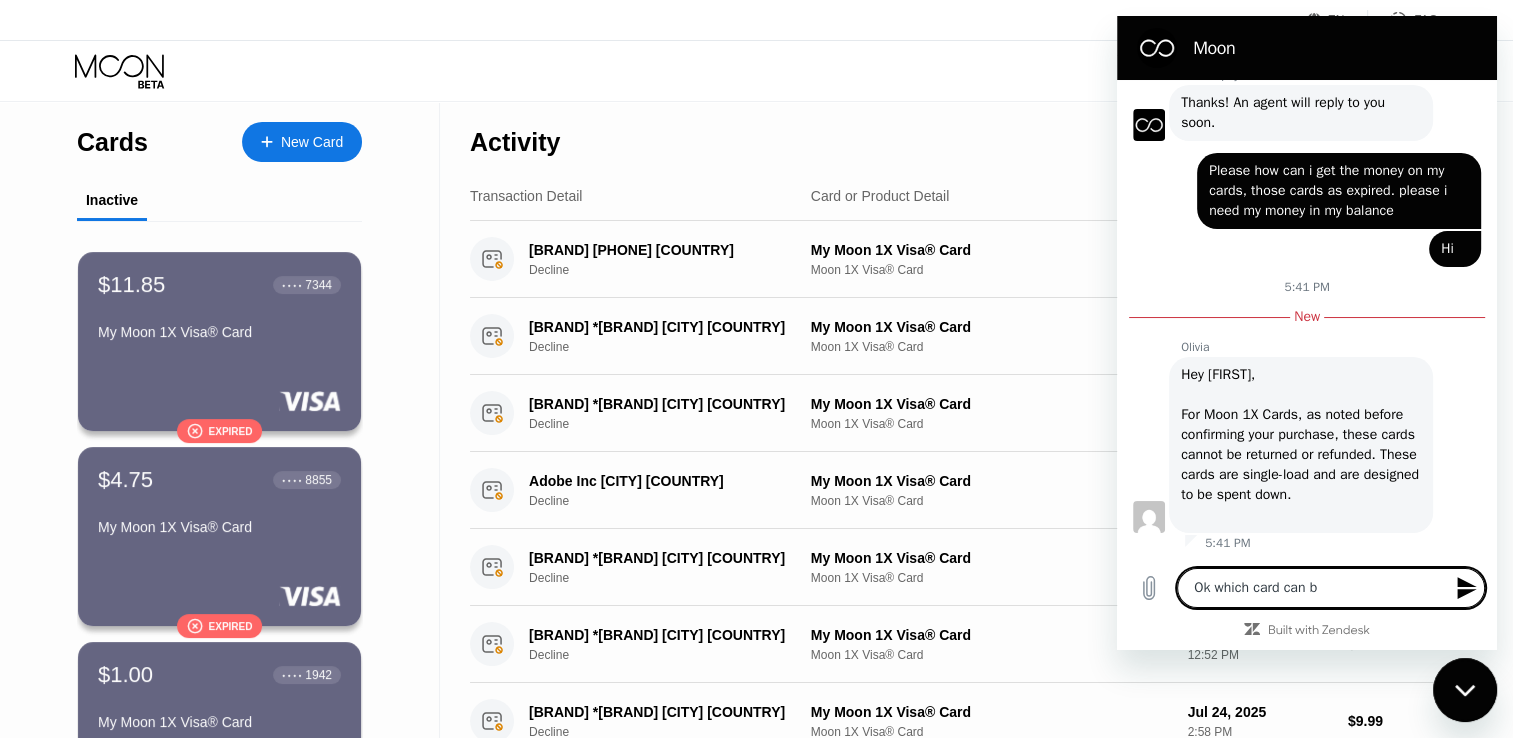 type on "Ok which card can be" 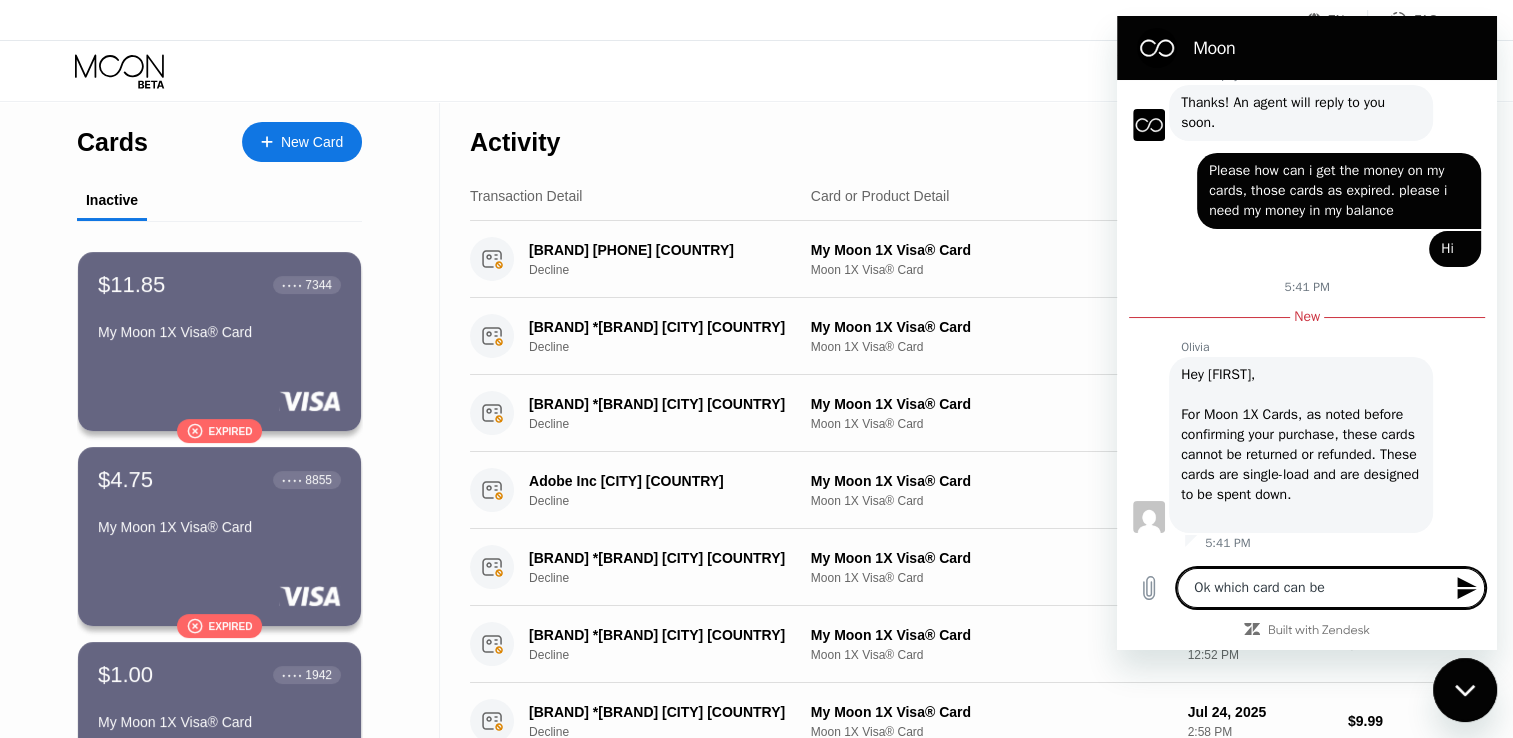 type on "Ok which card can be" 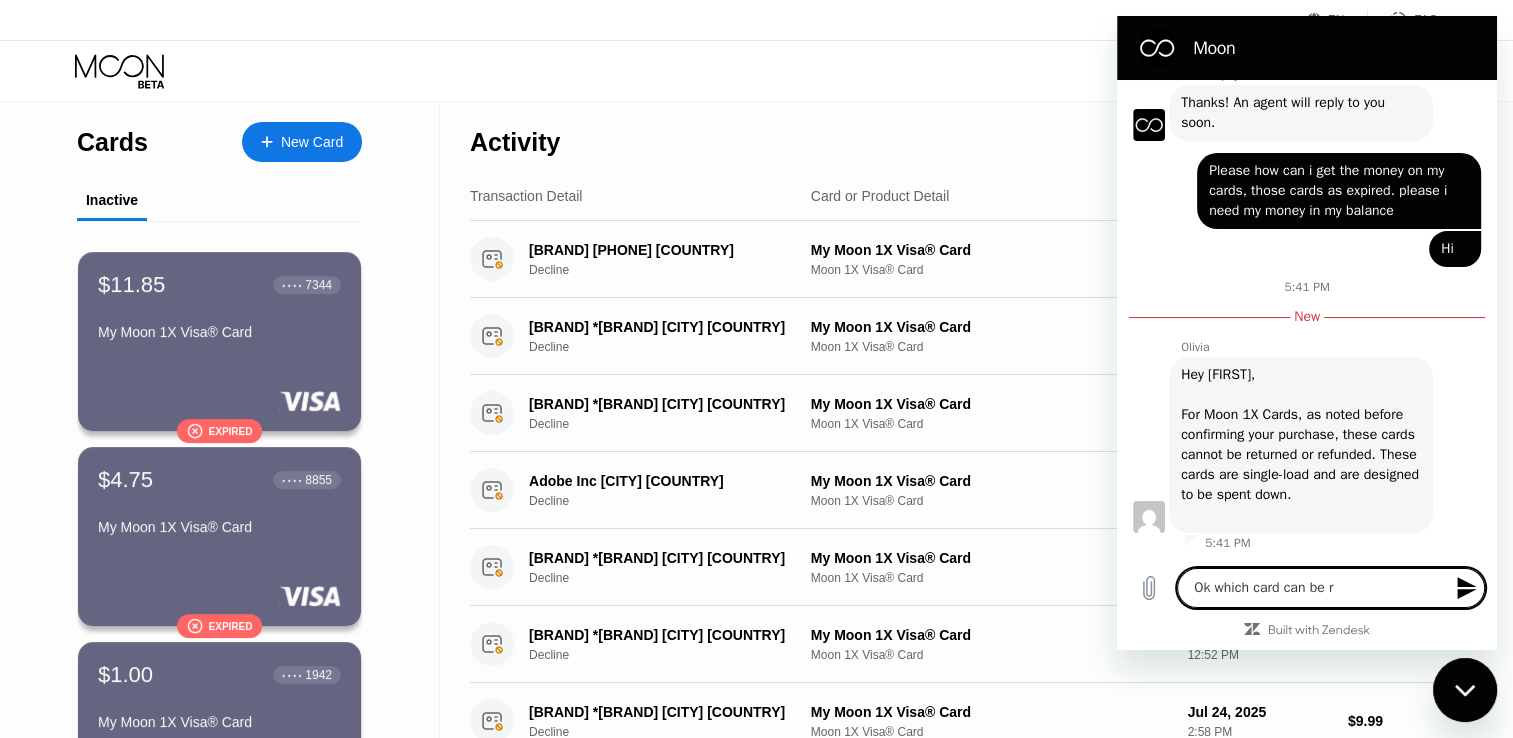 type on "Ok which card can be re" 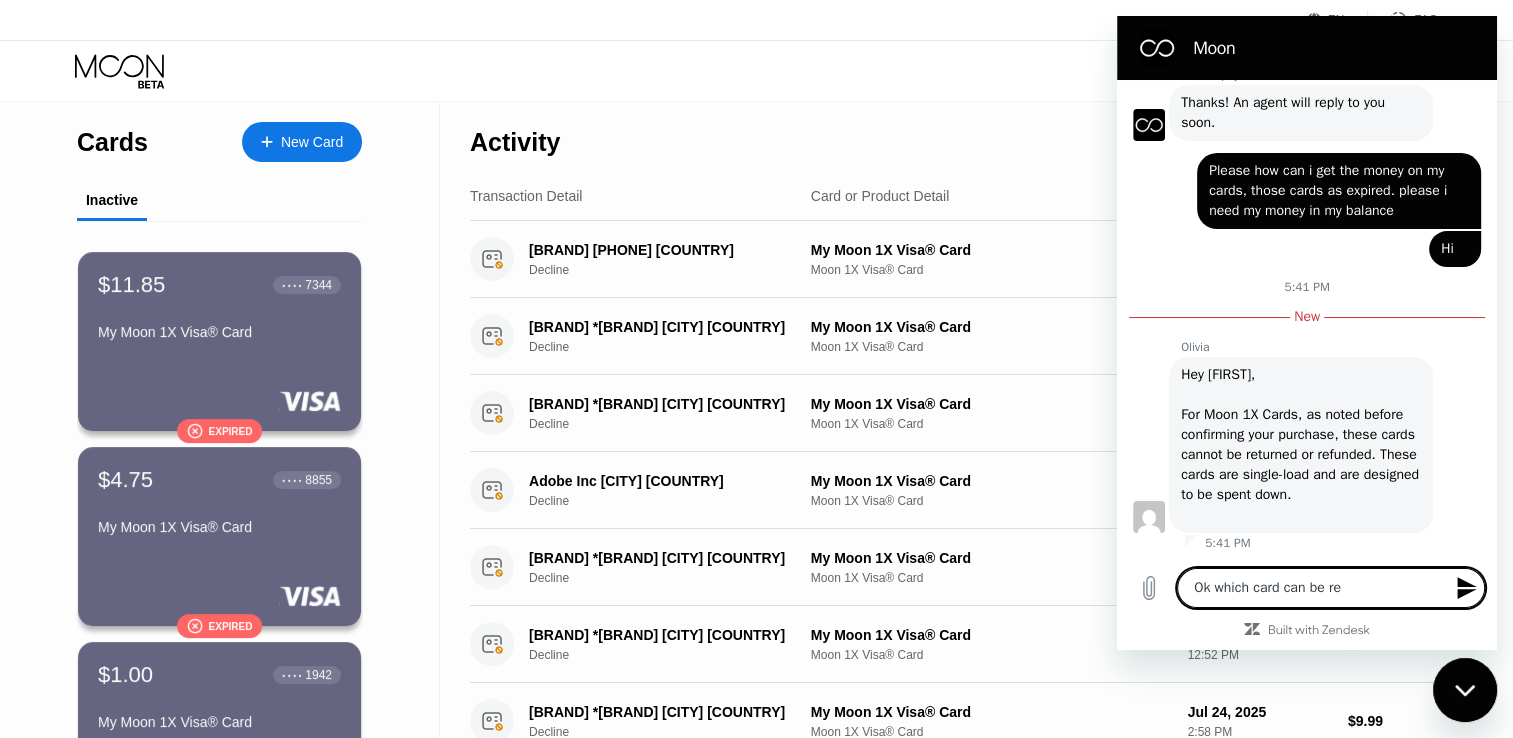 type on "Ok which card can be ret" 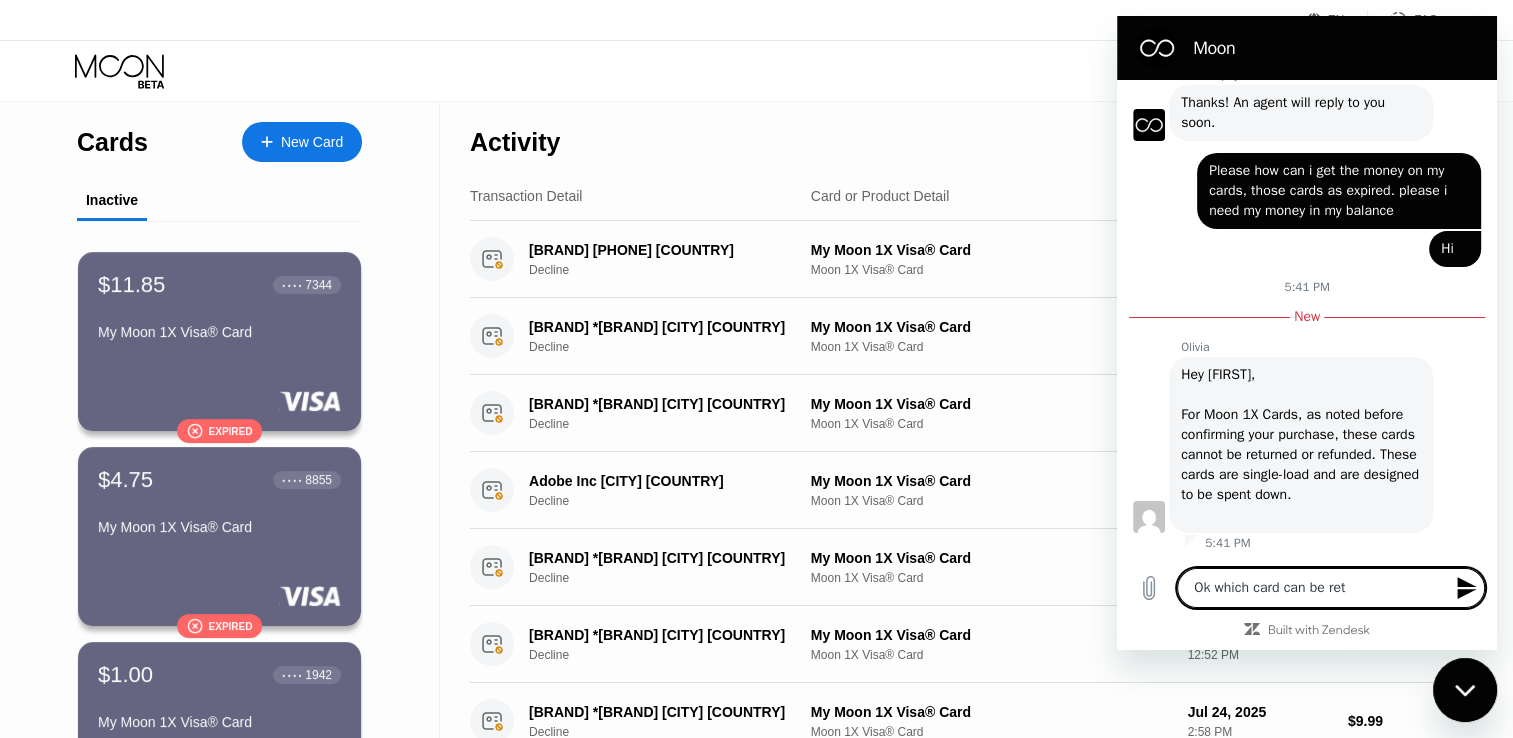 type on "x" 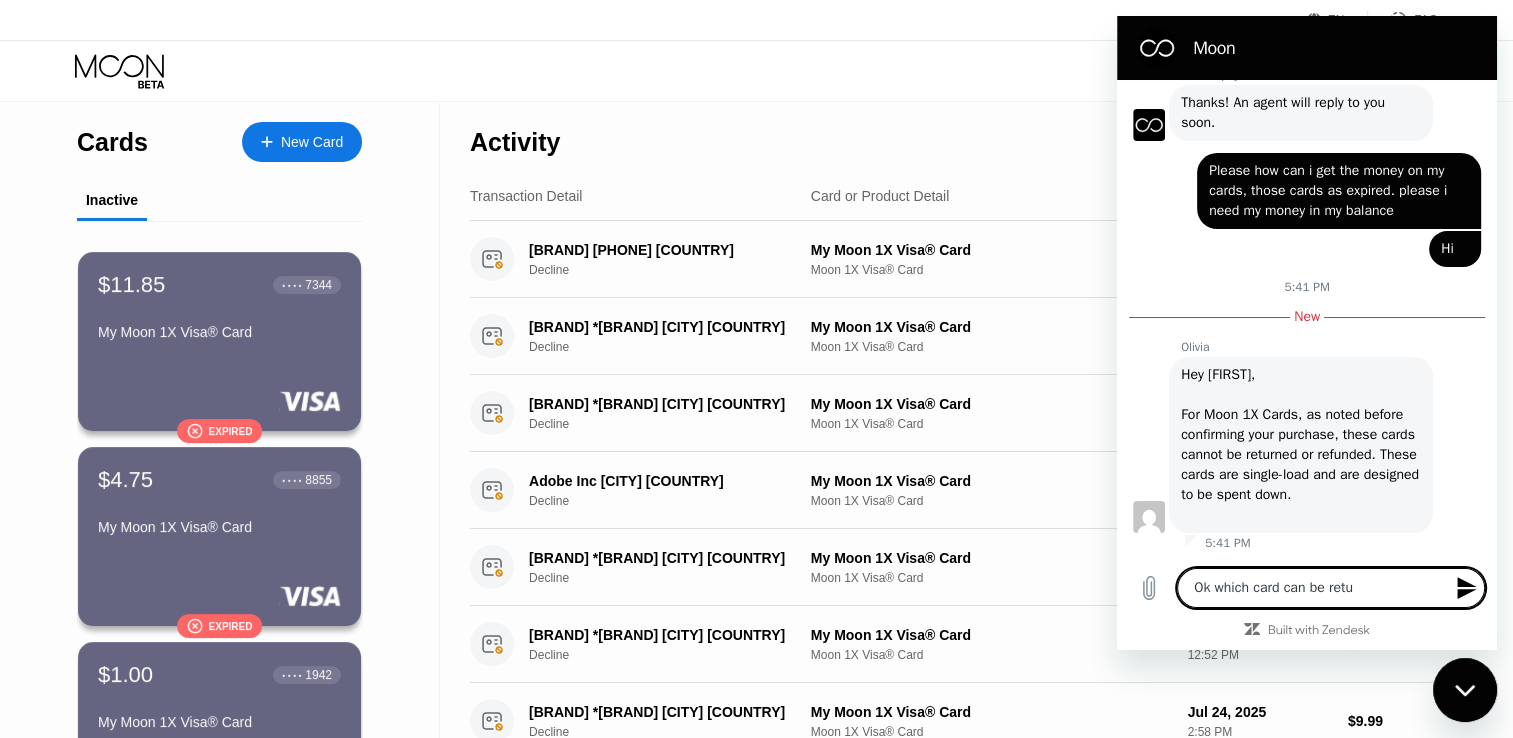 type on "Ok which card can be retur" 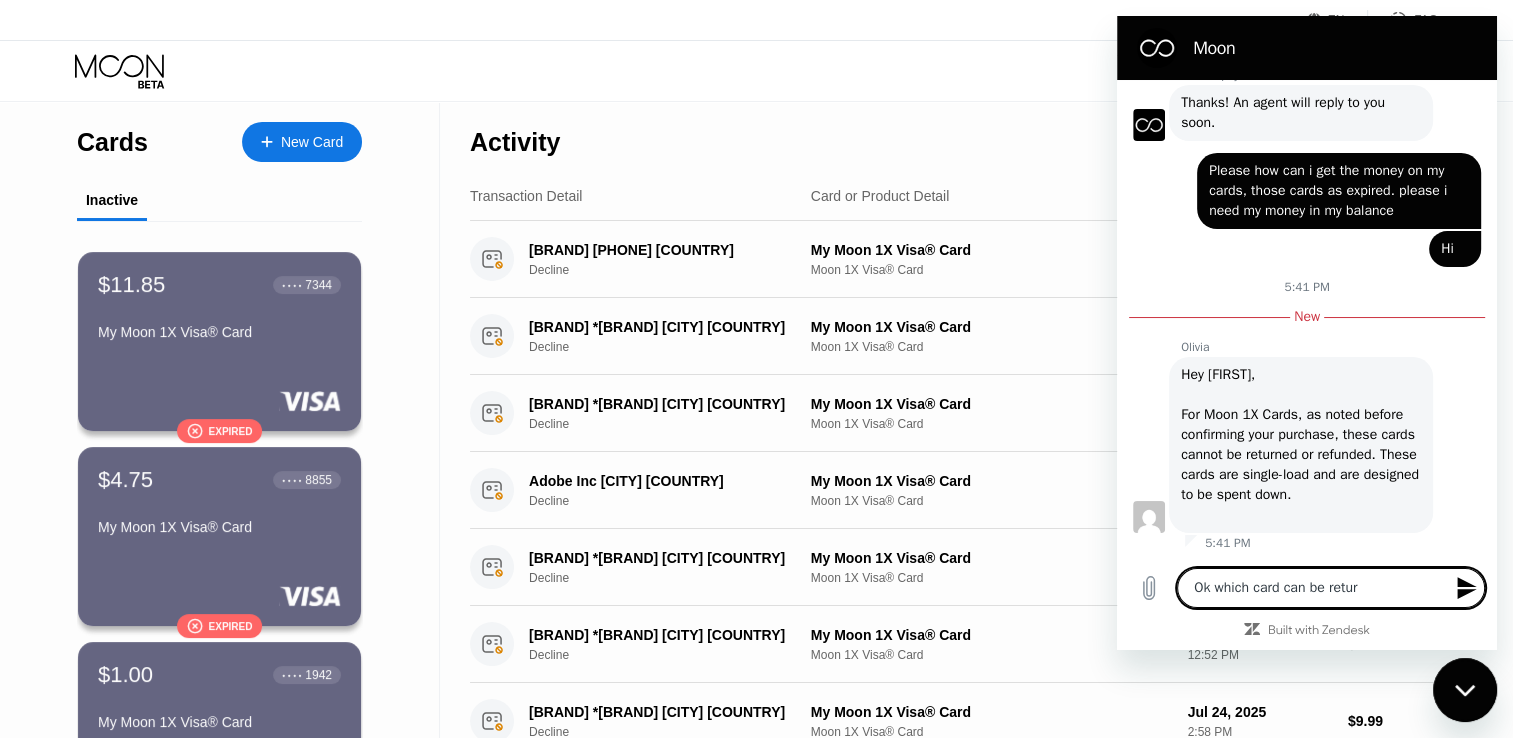 type on "Ok which card can be reture" 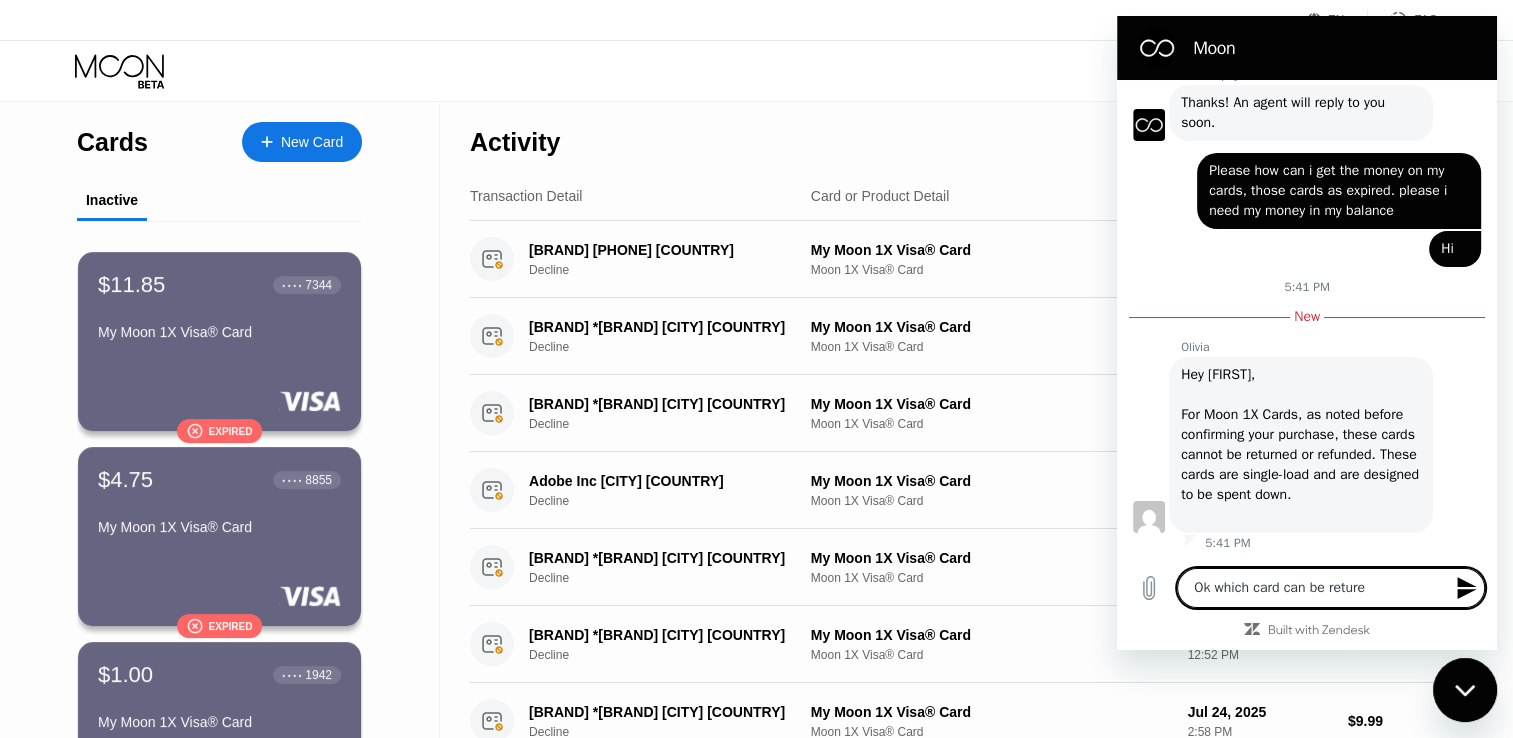 type on "Ok which card can be retured" 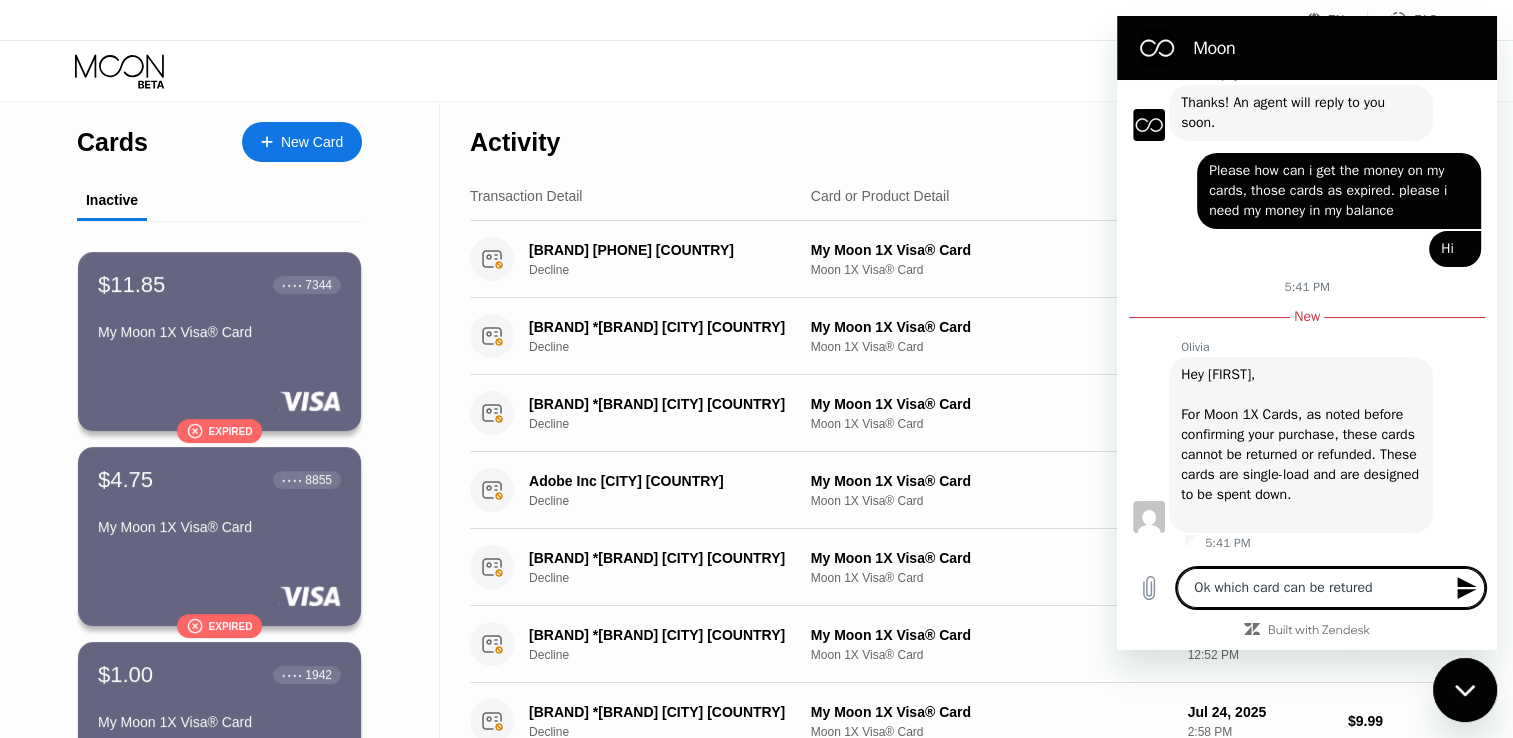 type on "Ok which card can be retured" 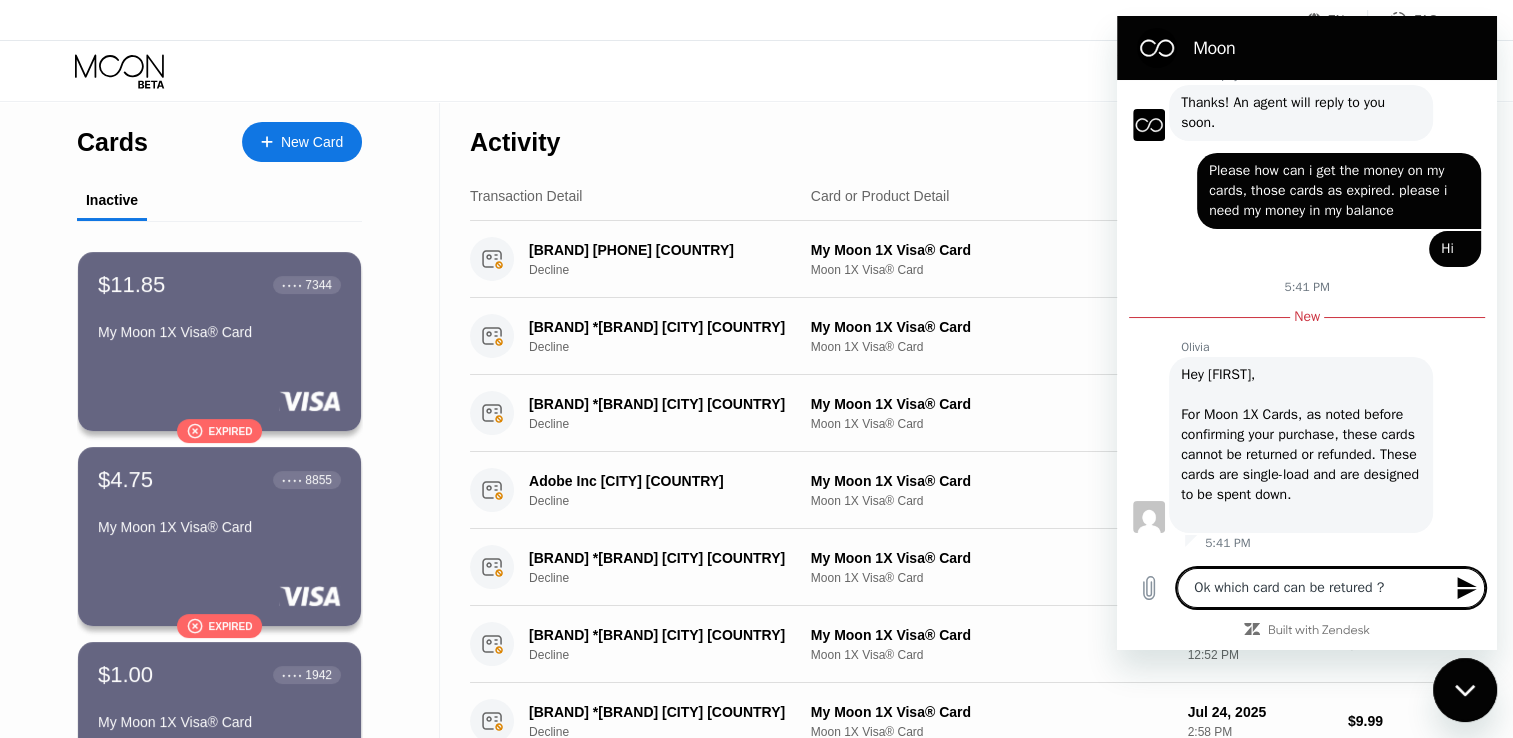 type 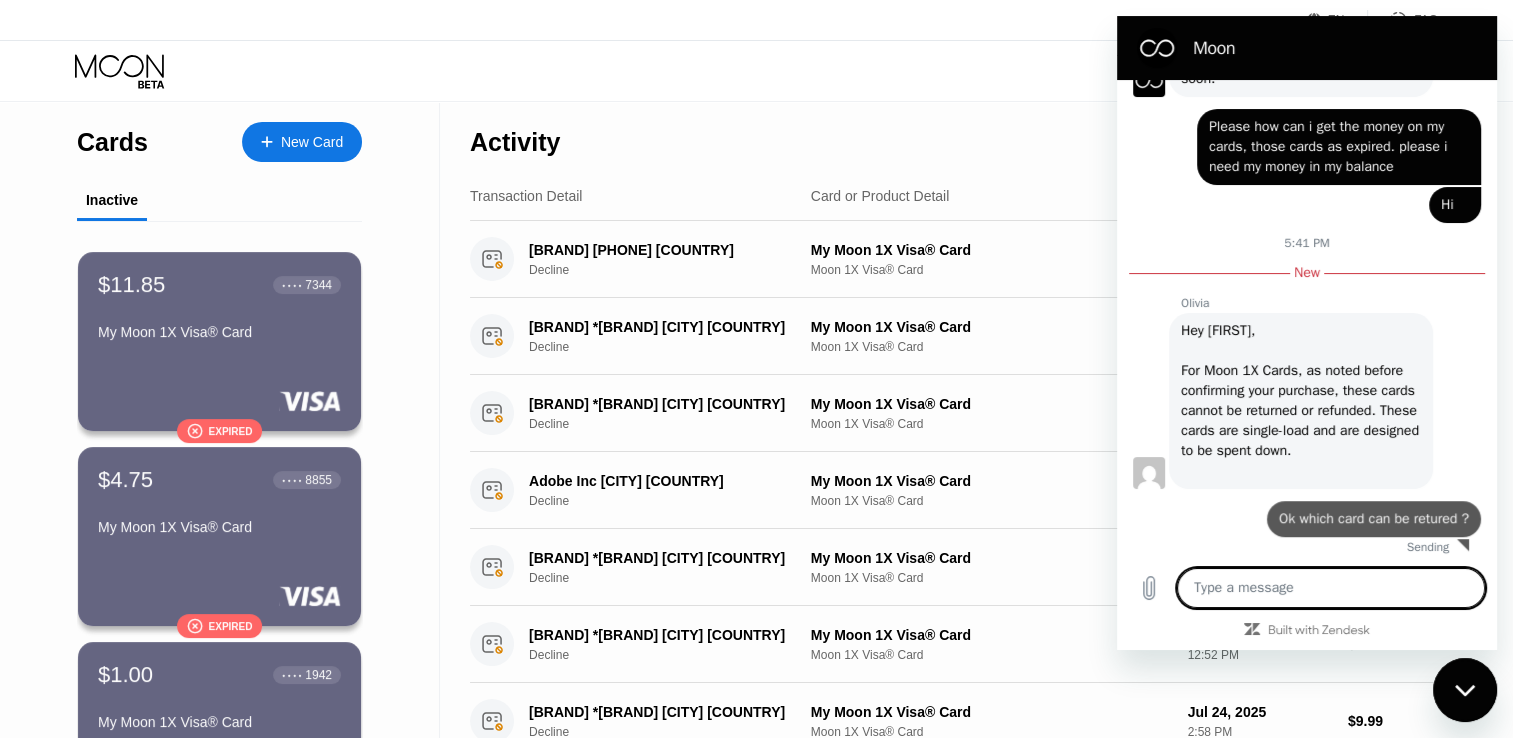 type on "x" 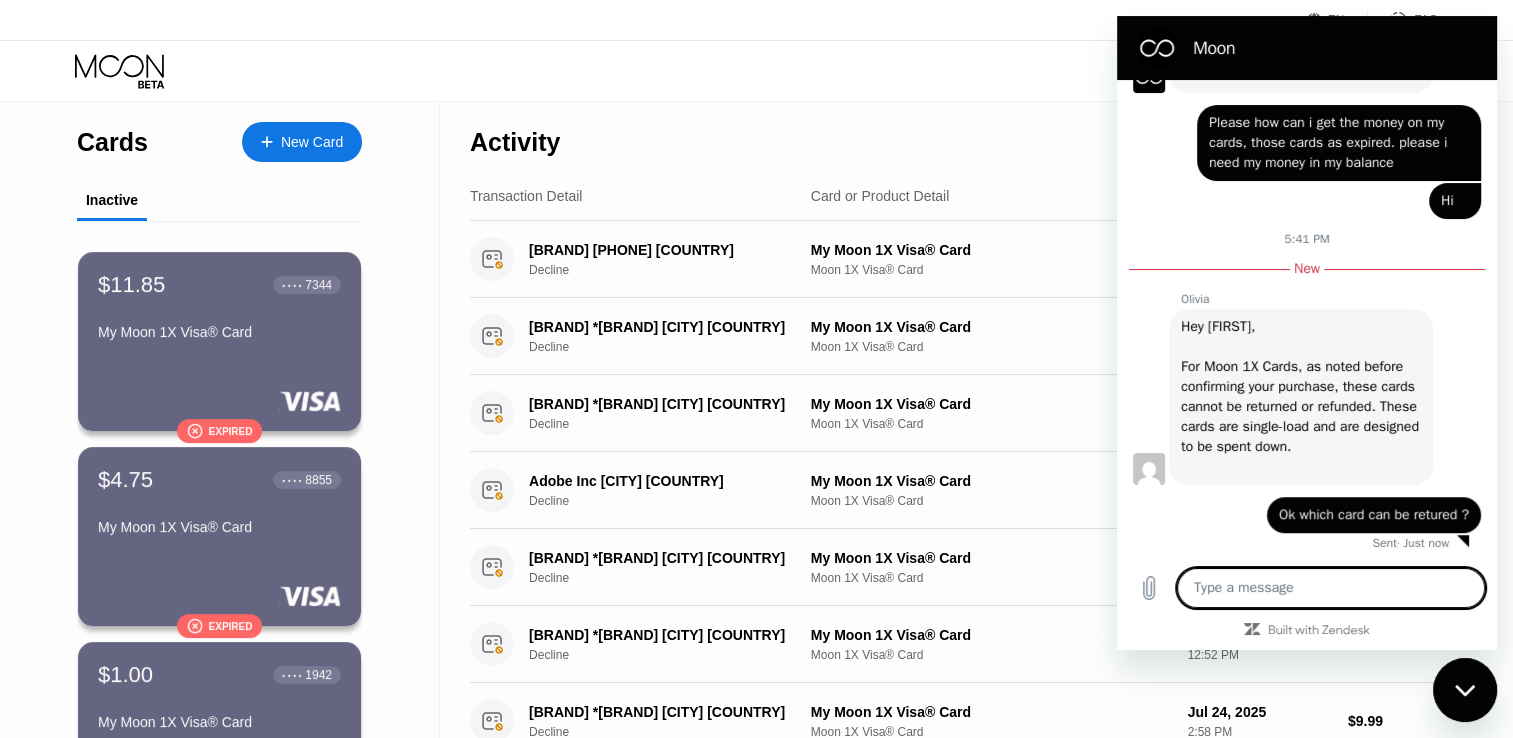 scroll, scrollTop: 1047, scrollLeft: 0, axis: vertical 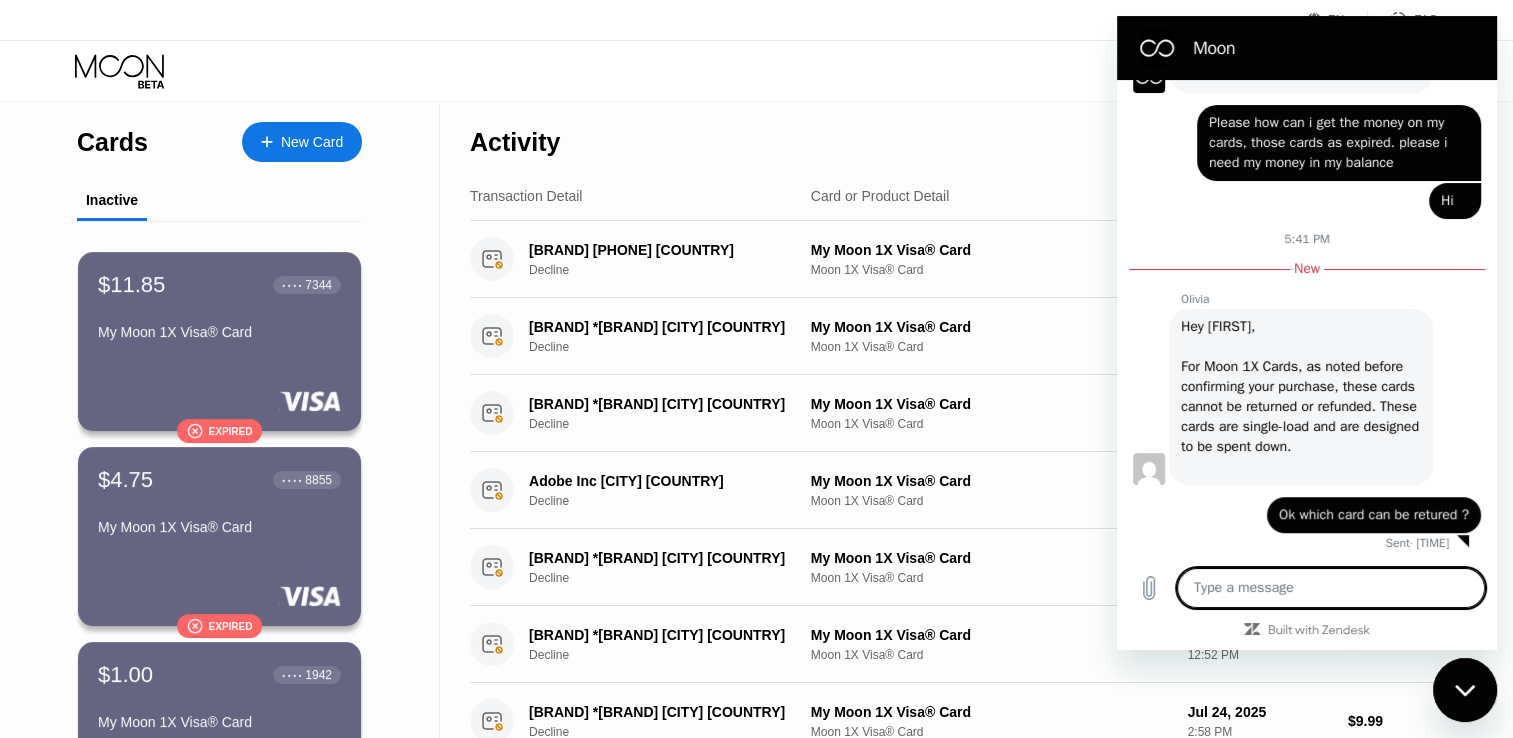 type 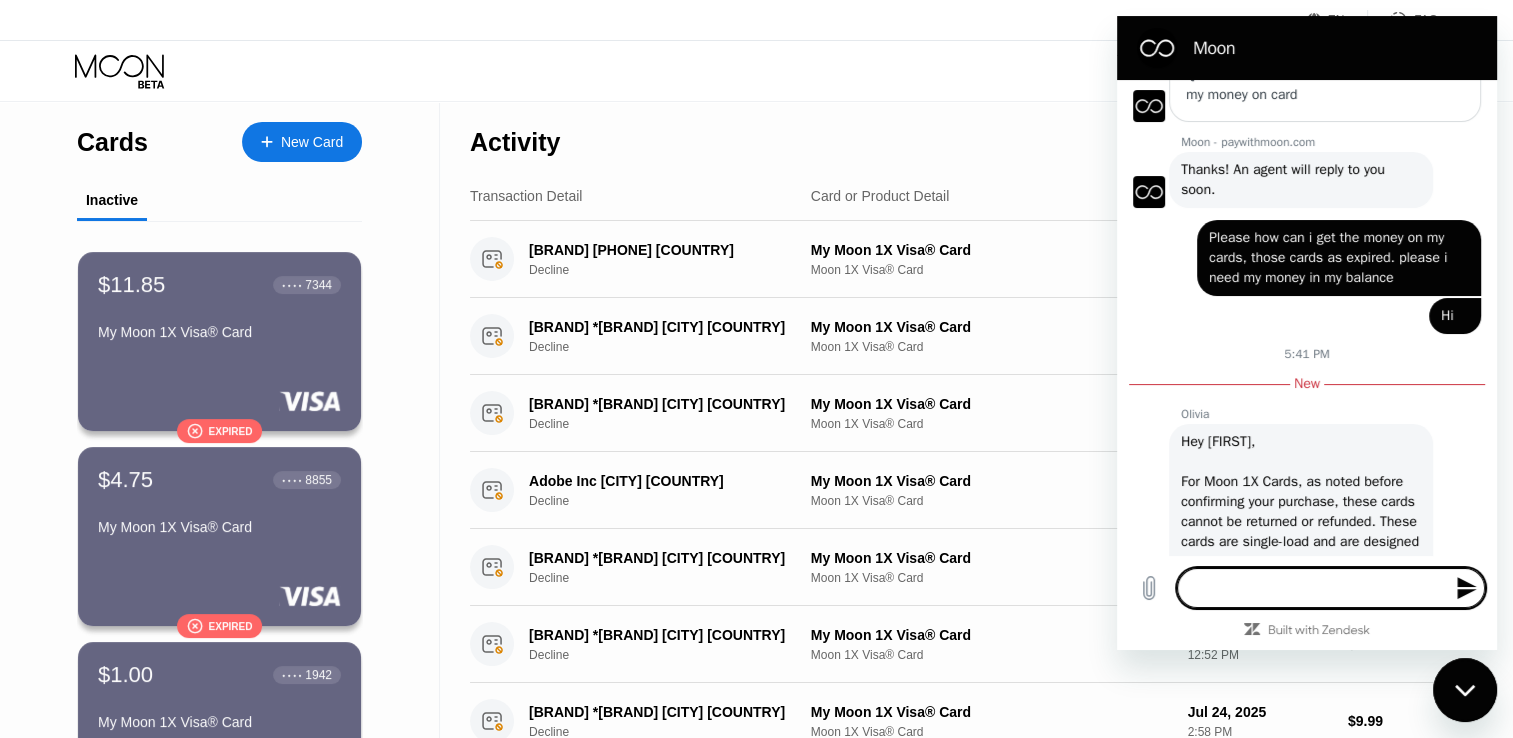 scroll, scrollTop: 890, scrollLeft: 0, axis: vertical 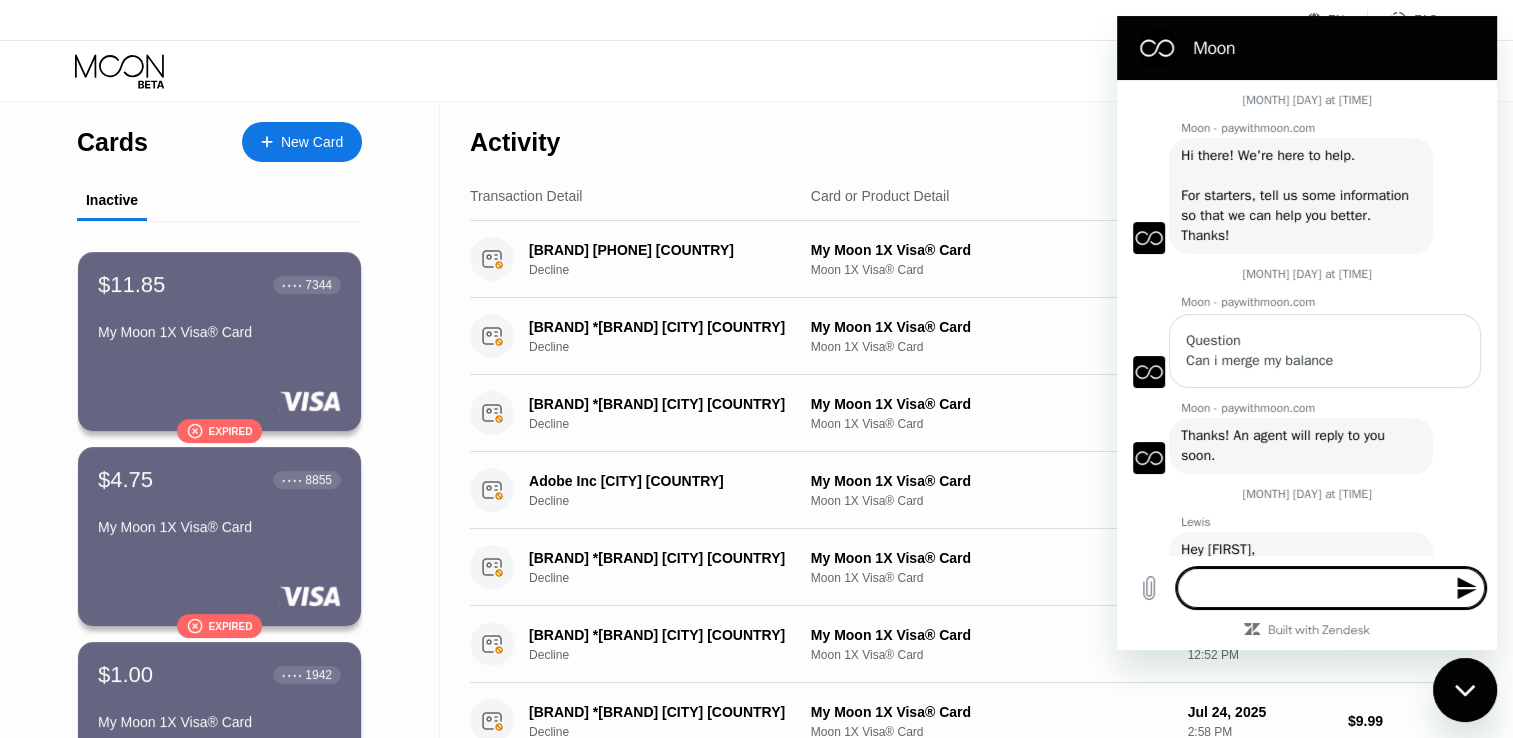 type 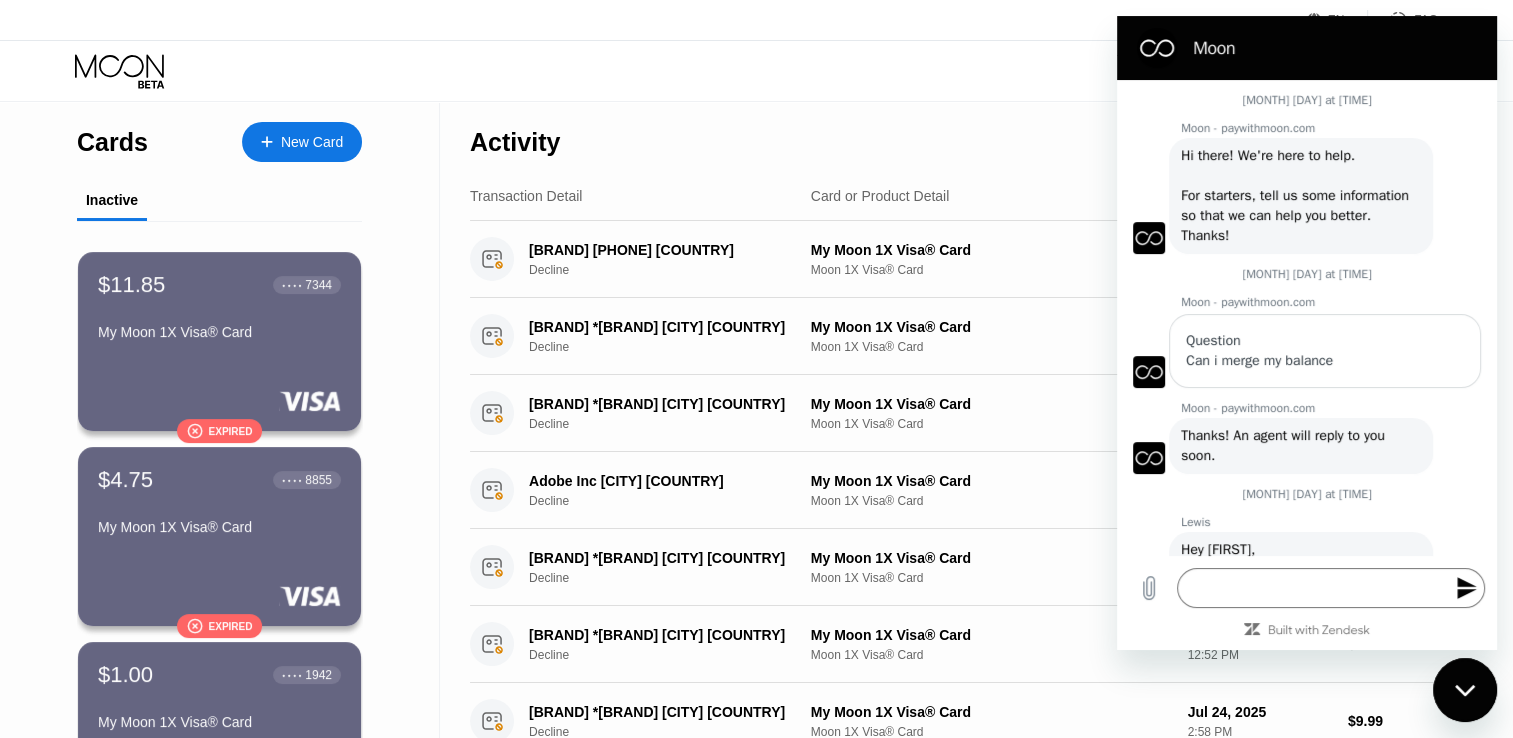 click on "Cards New Card Inactive $11.85 ● ● ● ● 7344 My Moon 1X Visa® Card  Expired $4.75 ● ● ● ● 8855 My Moon 1X Visa® Card  Expired $1.00 ● ● ● ● 1942 My Moon 1X Visa® Card  Expired $3.24 ● ● ● ● 2246 My Moon 1X Visa® Card  Expired $1.00 ● ● ● ● 9333 My Moon 1X Visa® Card #2  Expired LOAD MORE" at bounding box center (220, 710) 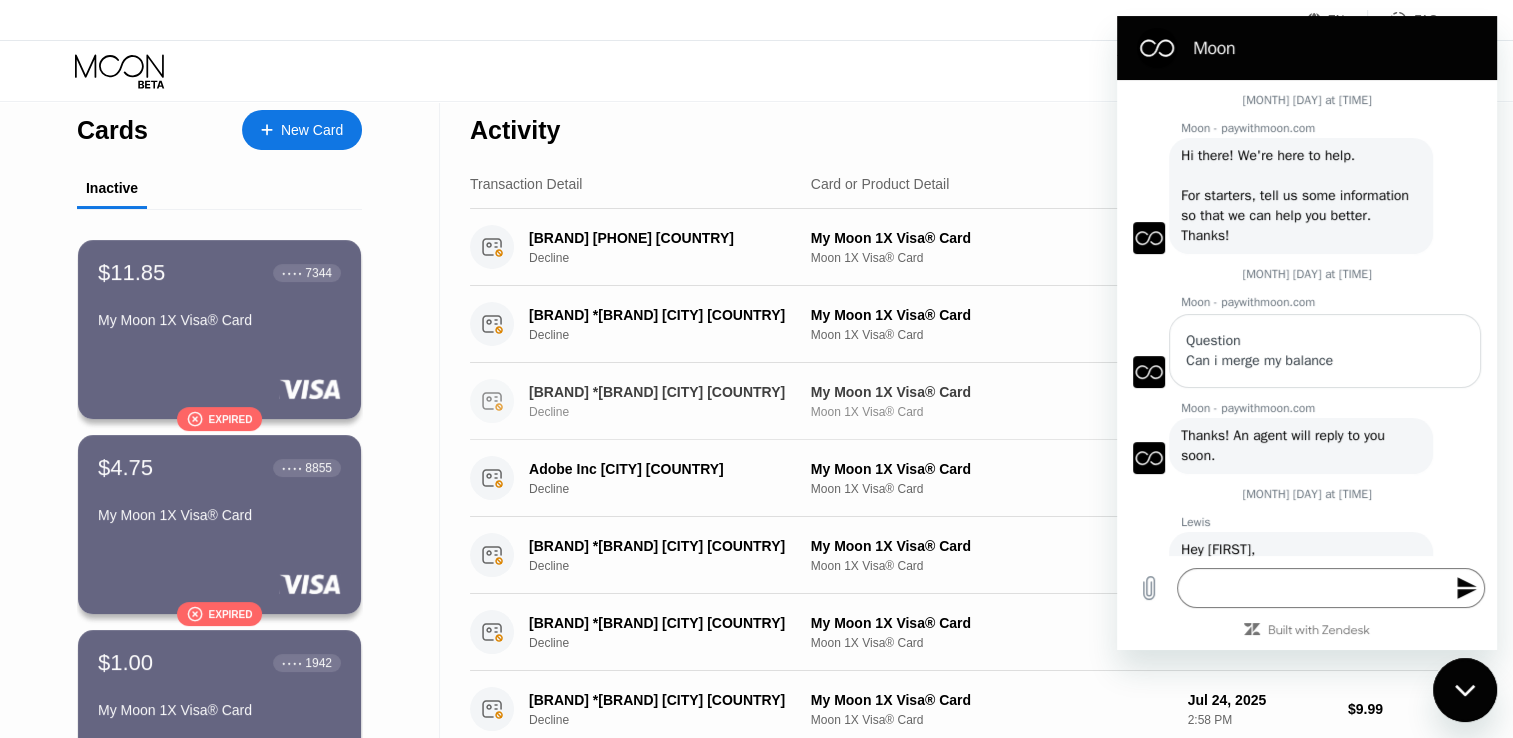 scroll, scrollTop: 0, scrollLeft: 0, axis: both 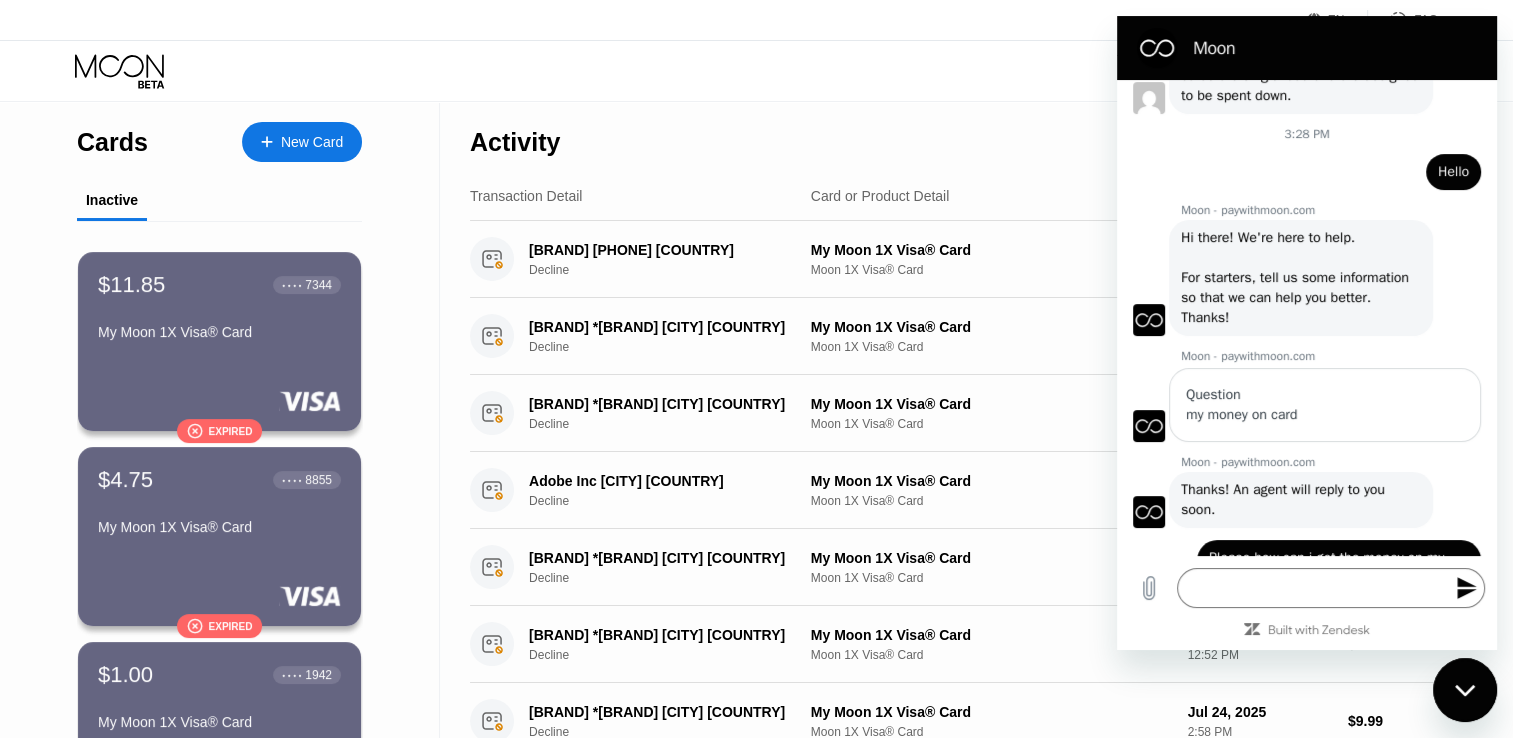 click on "my money on card" at bounding box center [1325, 415] 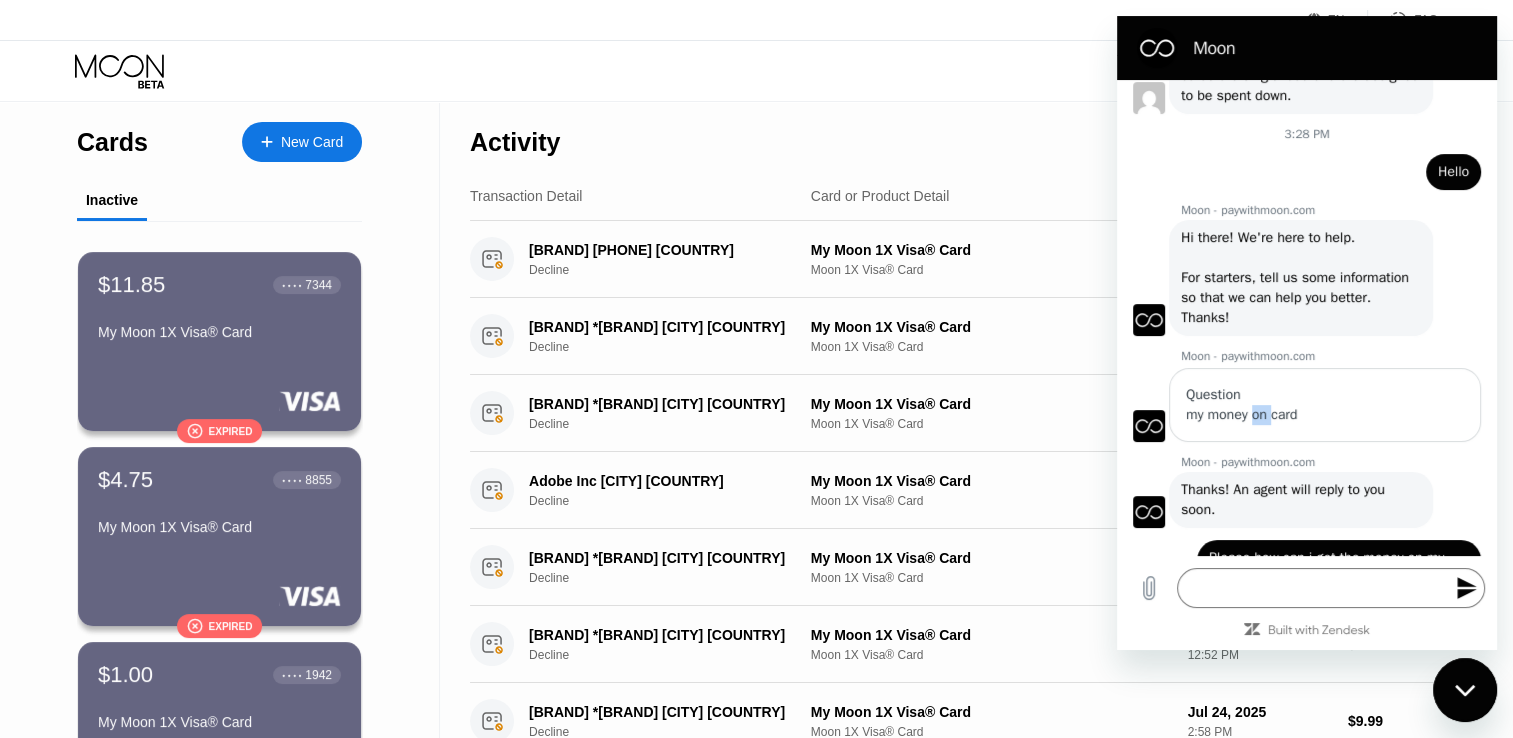 click on "my money on card" at bounding box center [1325, 415] 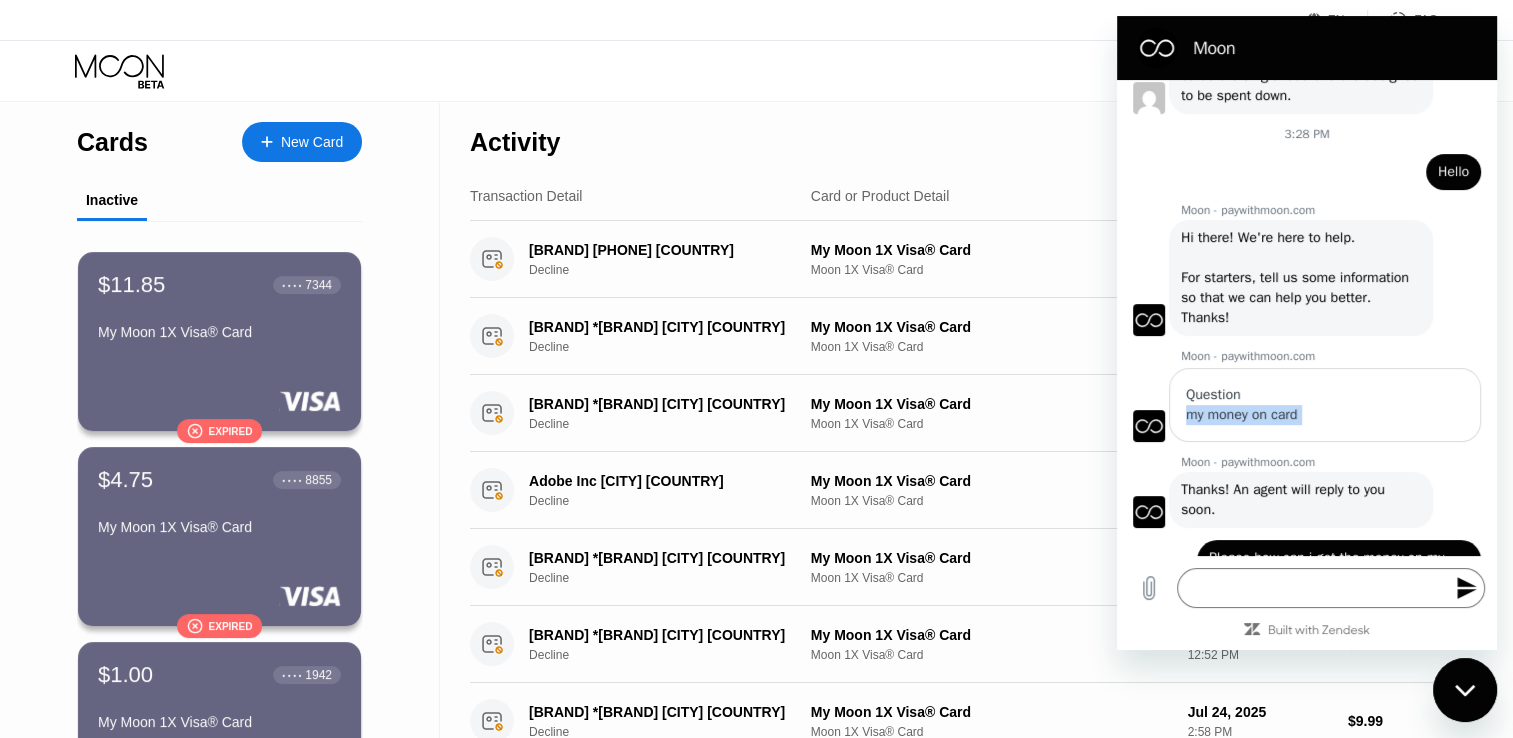 click on "my money on card" at bounding box center [1325, 415] 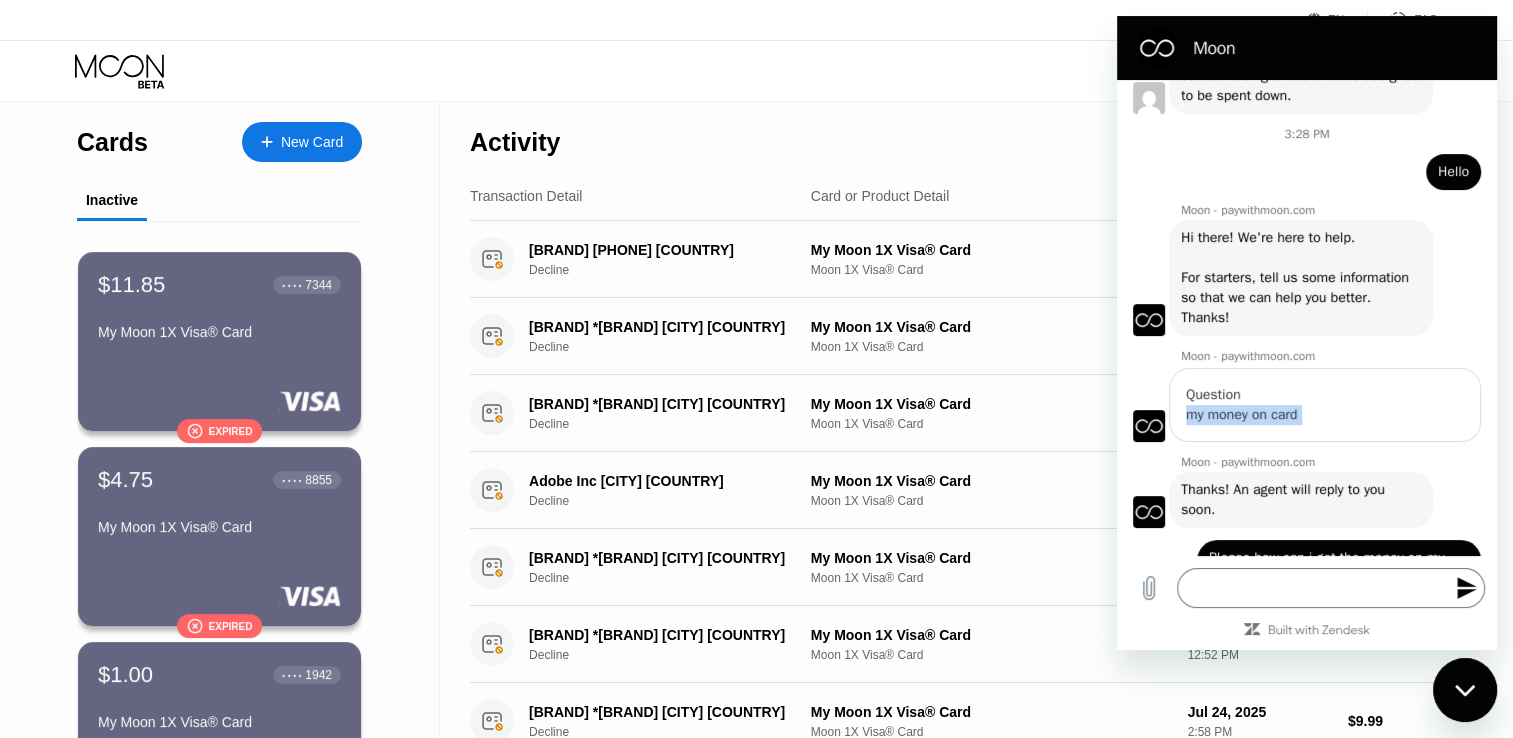 drag, startPoint x: 1255, startPoint y: 442, endPoint x: 1218, endPoint y: 435, distance: 37.65634 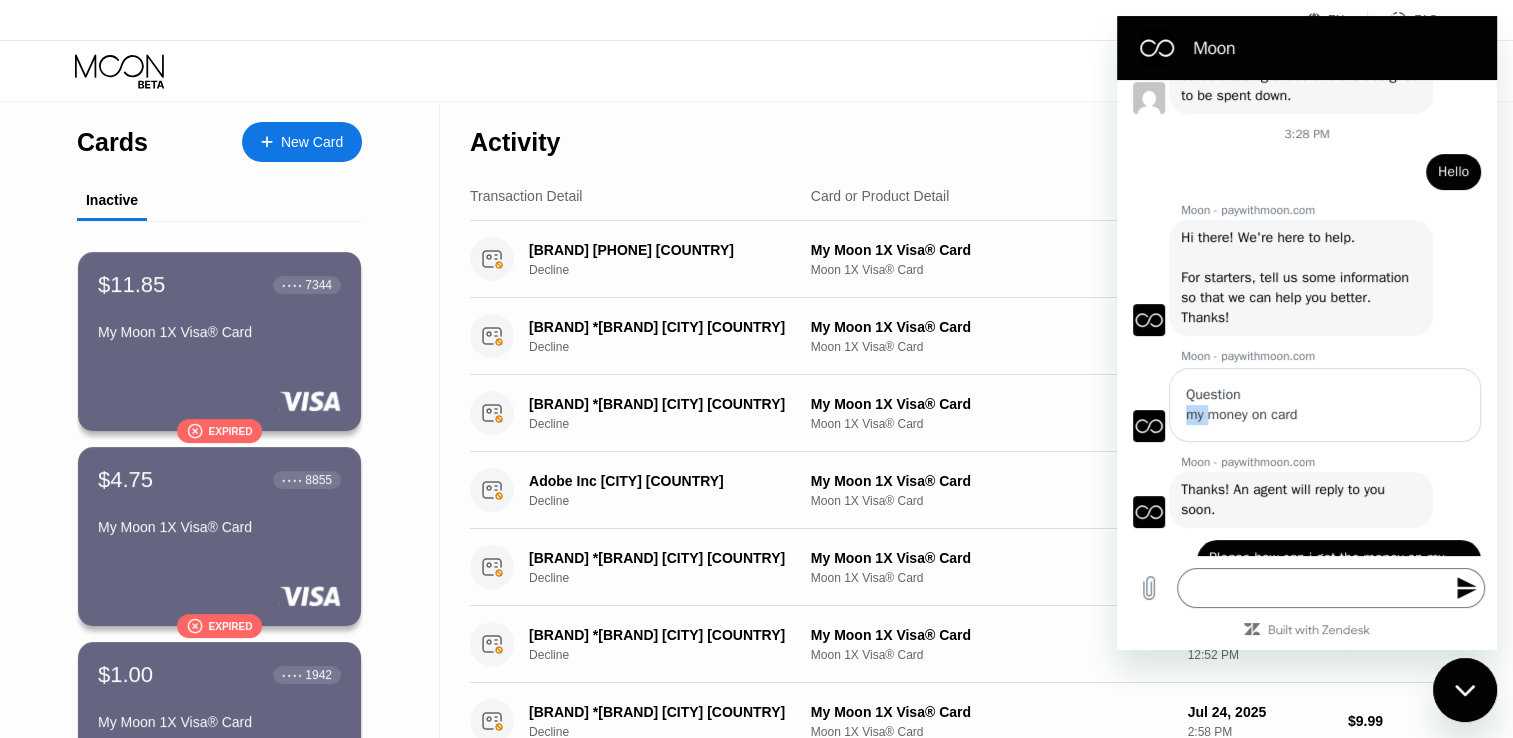 click on "my money on card" at bounding box center [1325, 415] 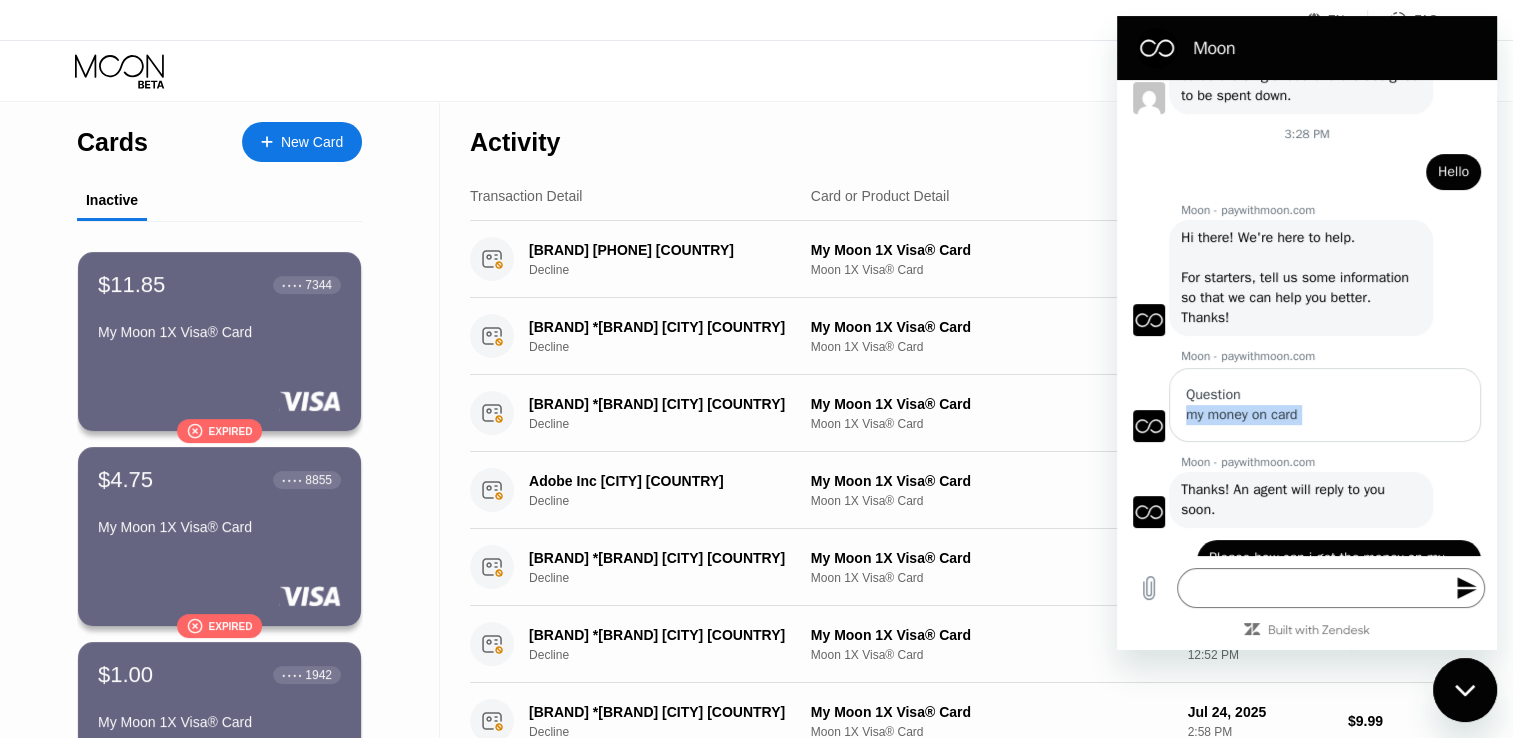 click on "my money on card" at bounding box center [1325, 415] 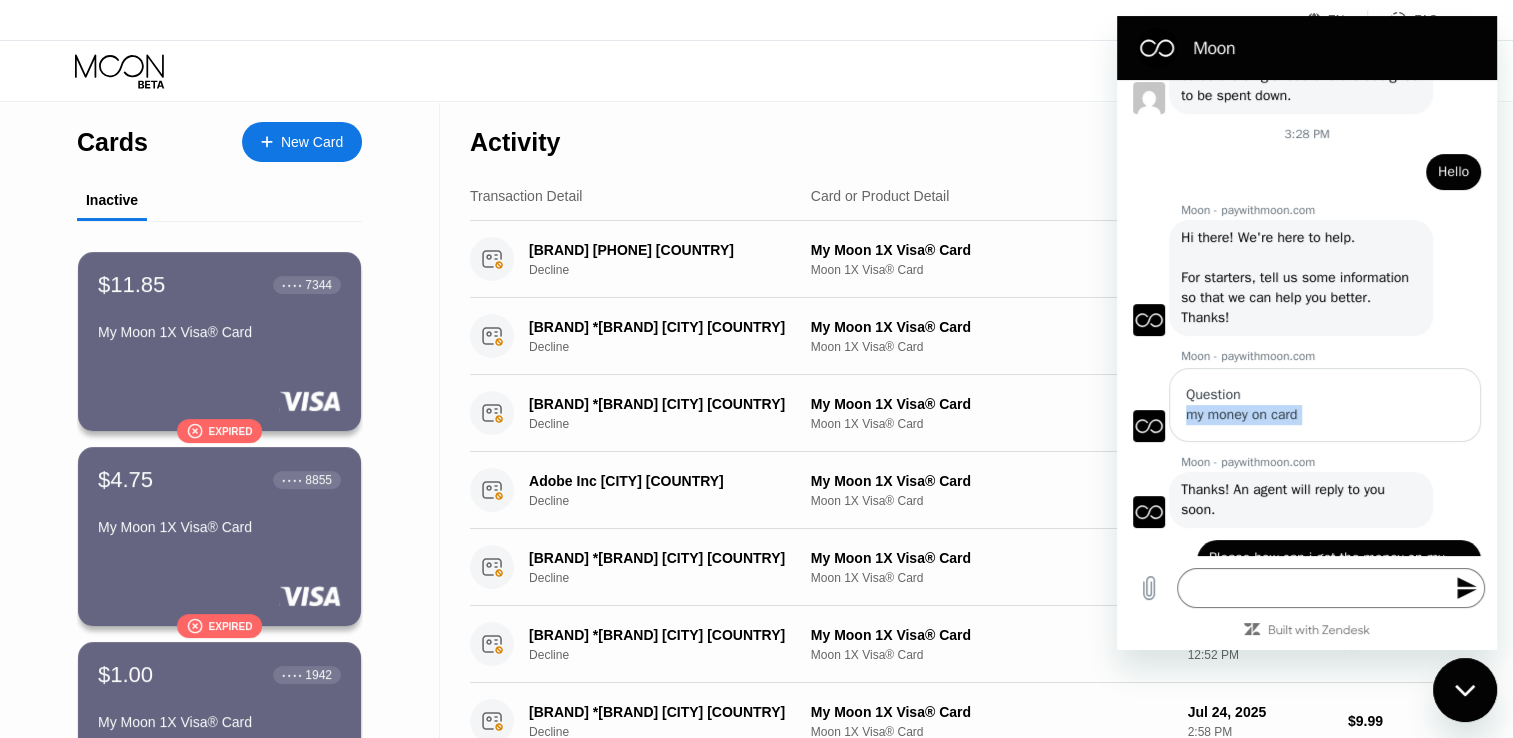 drag, startPoint x: 1191, startPoint y: 434, endPoint x: 1204, endPoint y: 441, distance: 14.764823 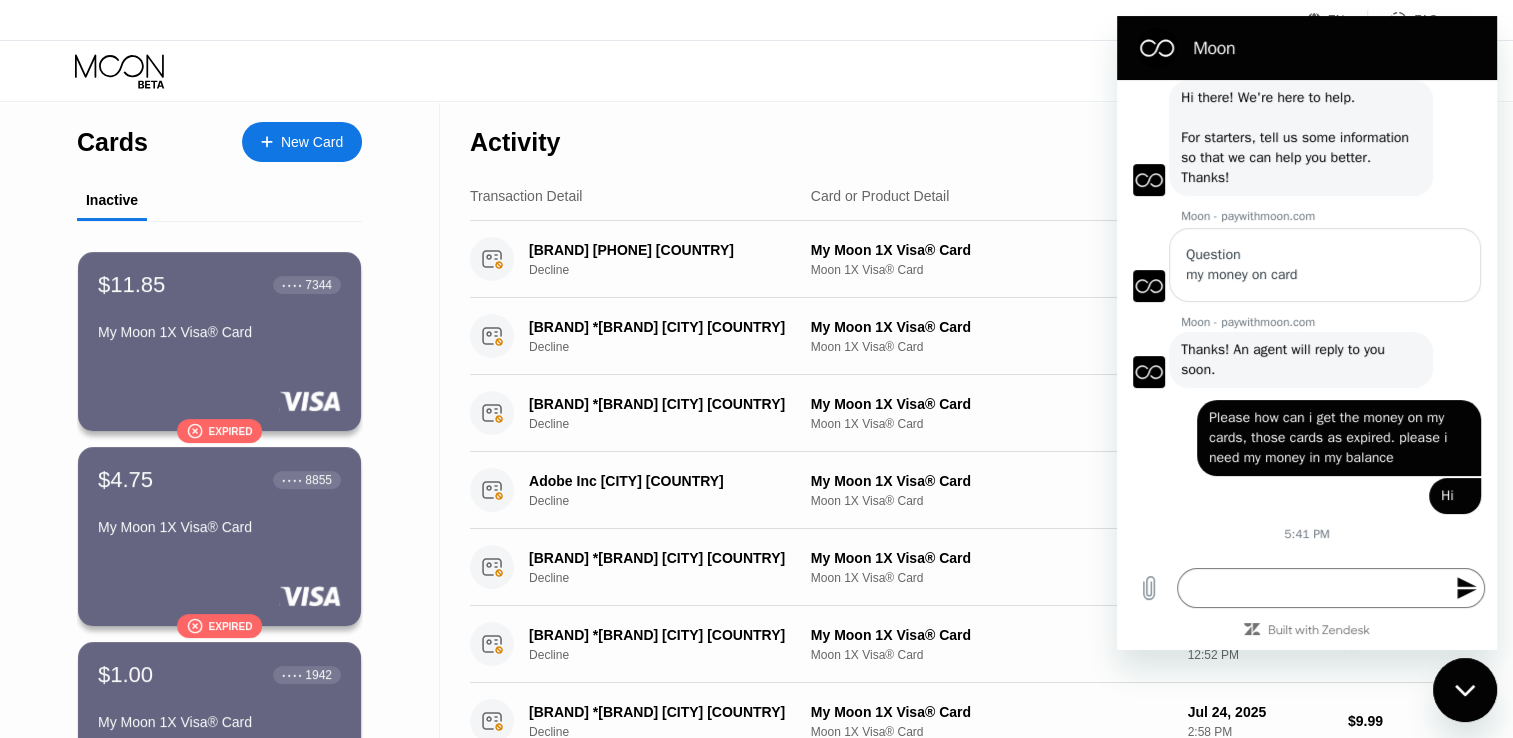 scroll, scrollTop: 712, scrollLeft: 0, axis: vertical 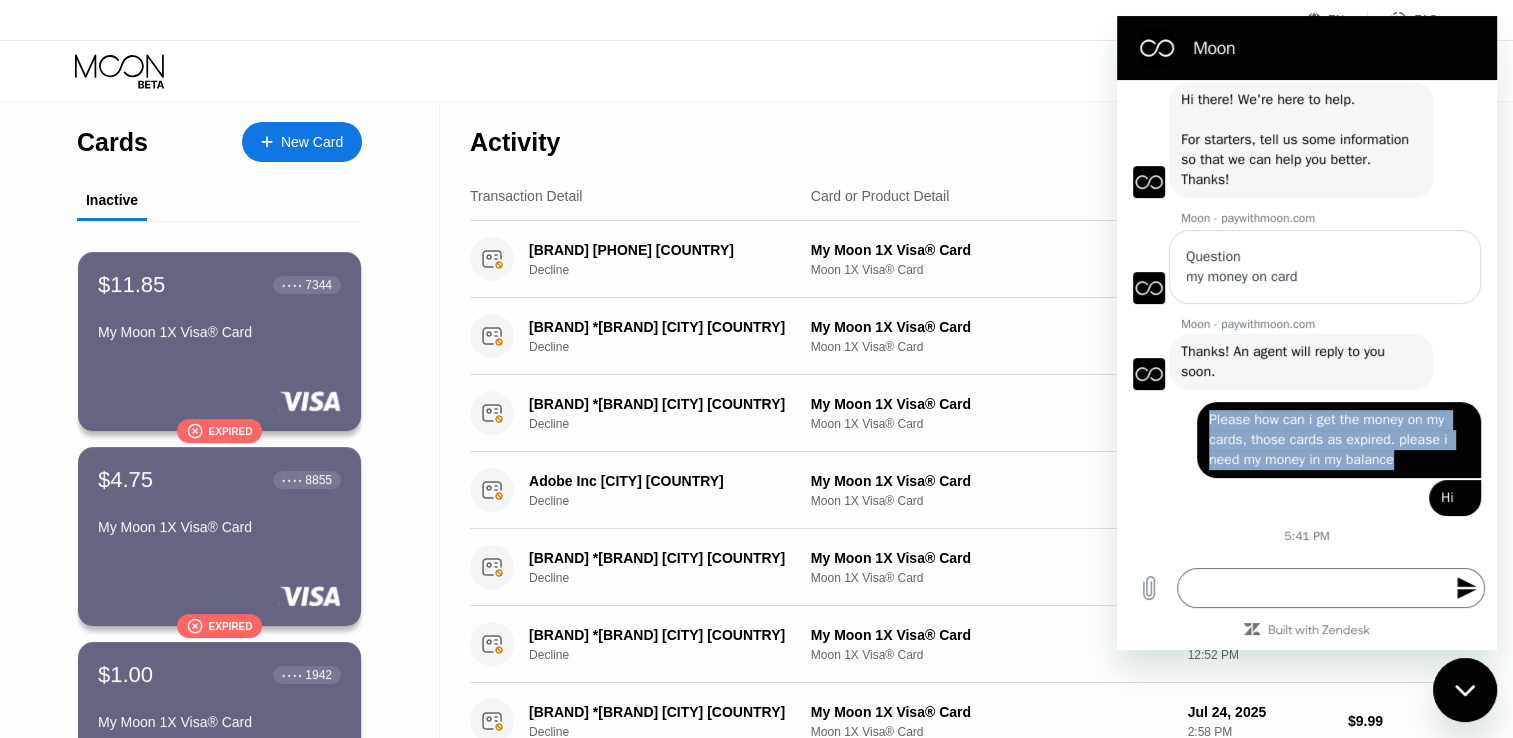 drag, startPoint x: 1209, startPoint y: 437, endPoint x: 1399, endPoint y: 480, distance: 194.80502 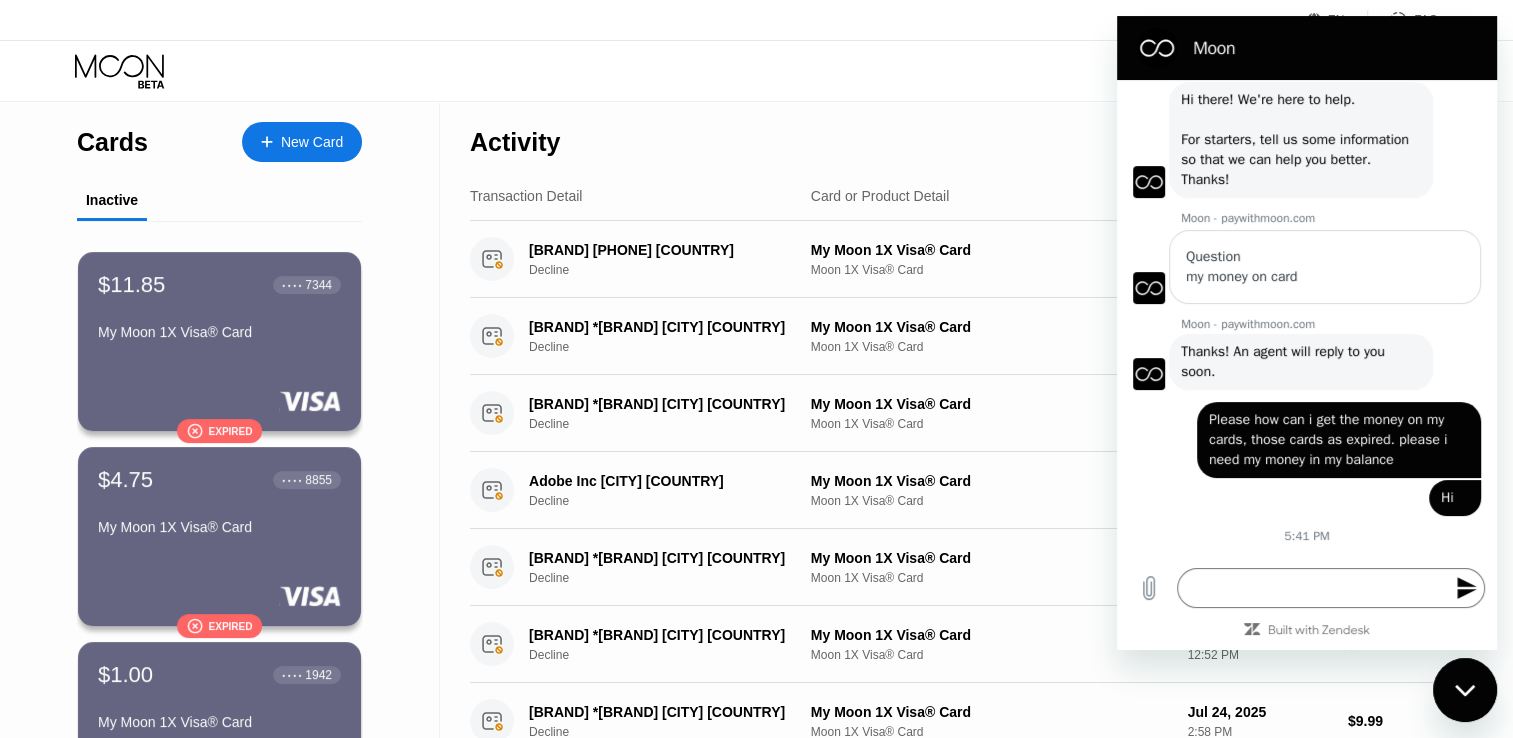 click on "[FIRST] says: Please how can i get the money on my cards, those cards as expired. please i need my money in my balance" at bounding box center (1339, 440) 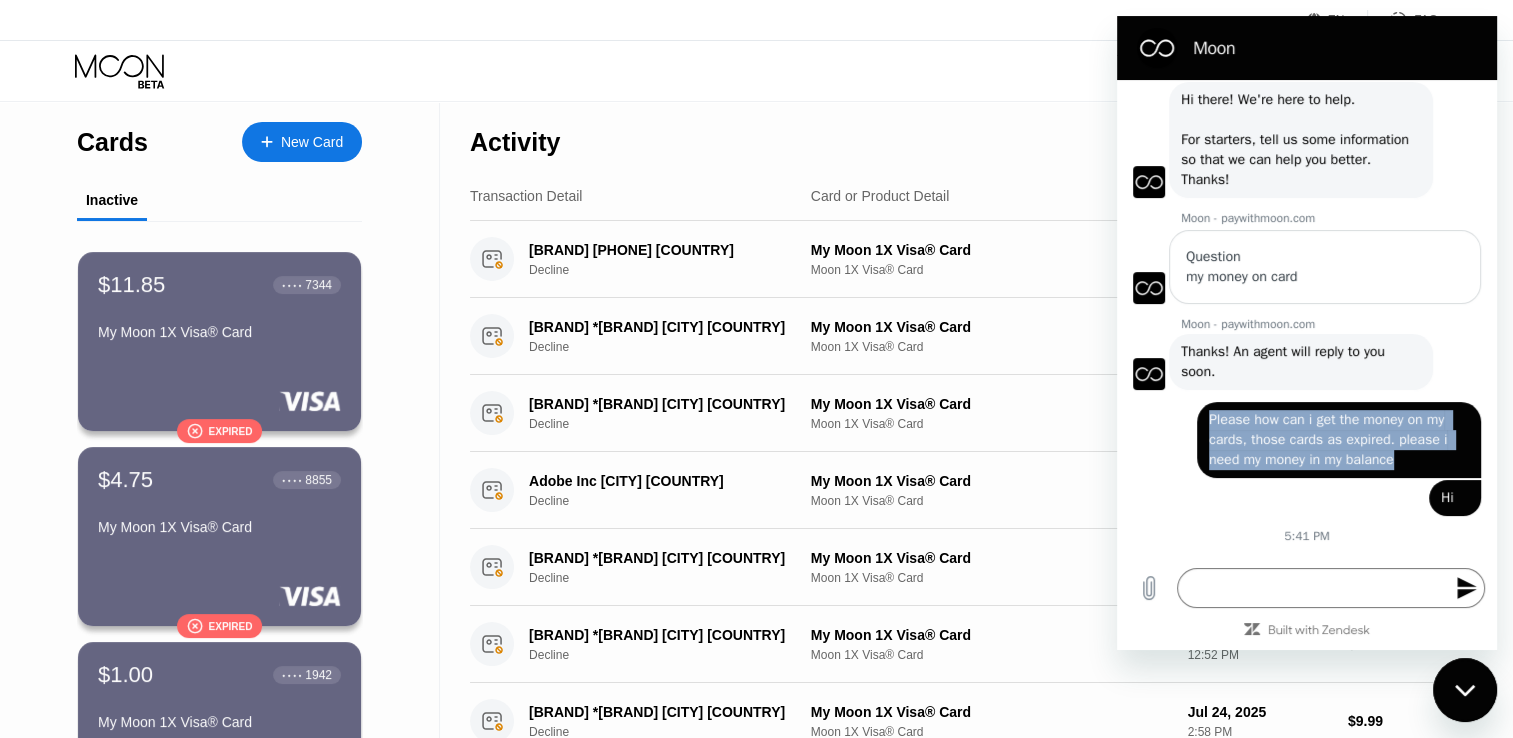 drag, startPoint x: 1399, startPoint y: 480, endPoint x: 1204, endPoint y: 443, distance: 198.47922 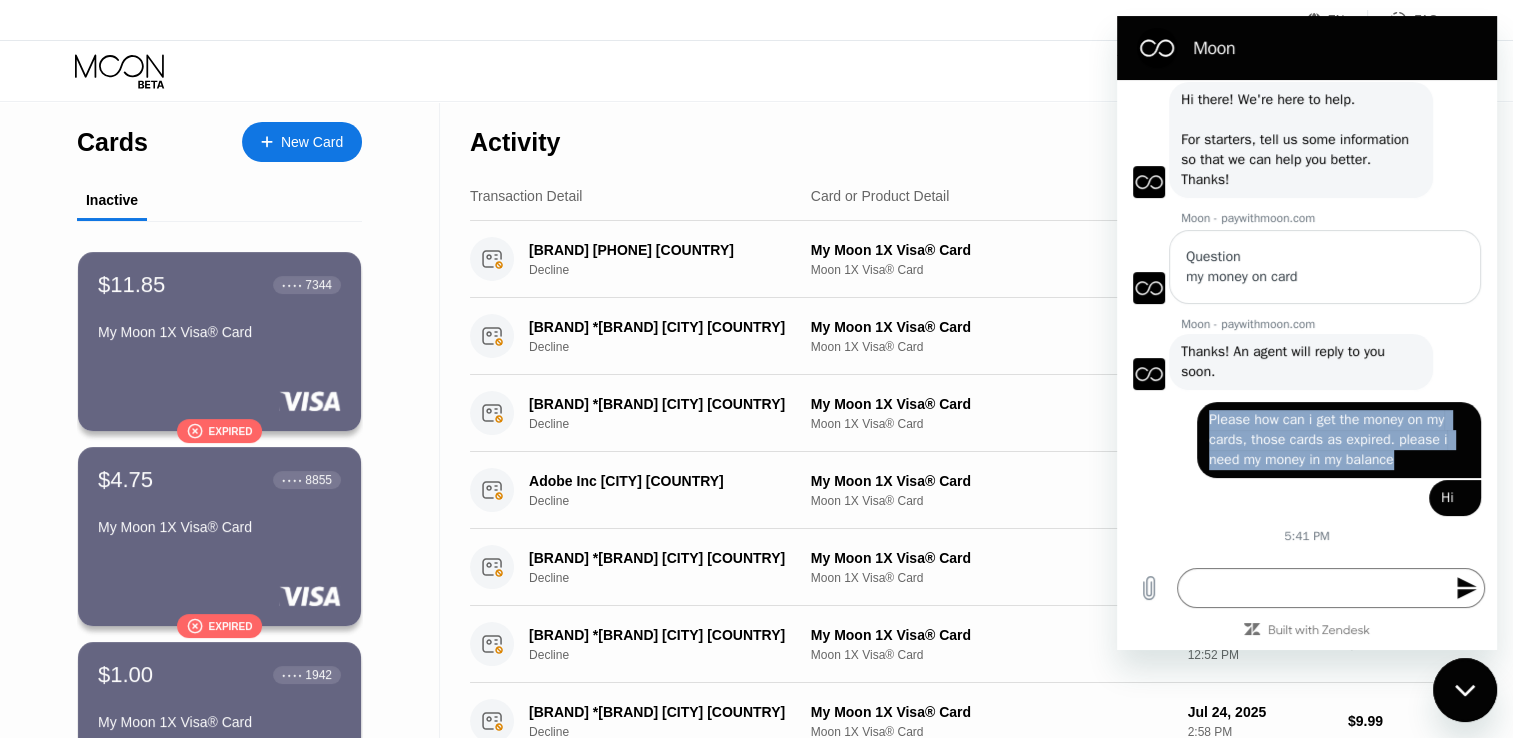 click on "Please how can i get the money on my cards, those cards as expired. please i need my money in my balance" at bounding box center [1330, 439] 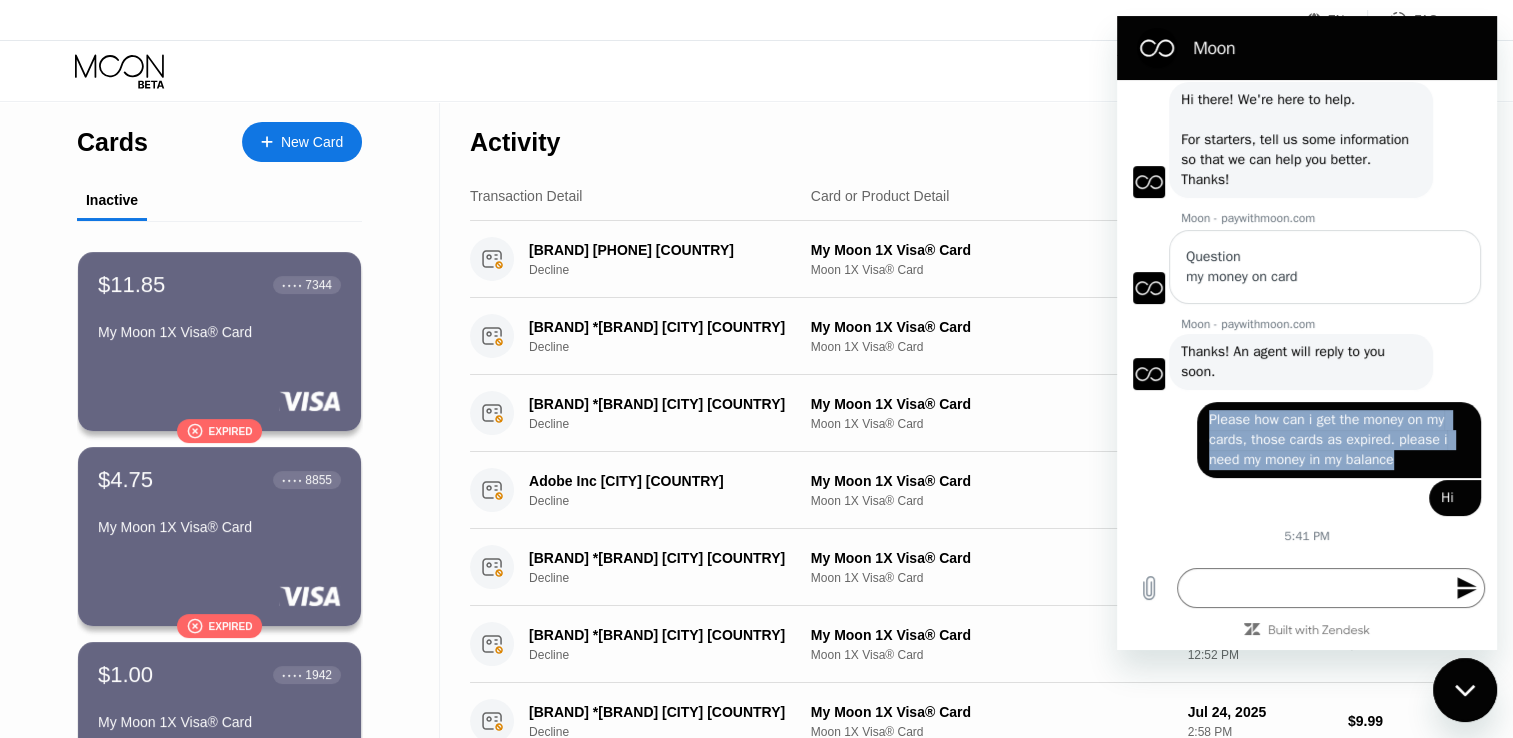 drag, startPoint x: 1209, startPoint y: 435, endPoint x: 1399, endPoint y: 478, distance: 194.80502 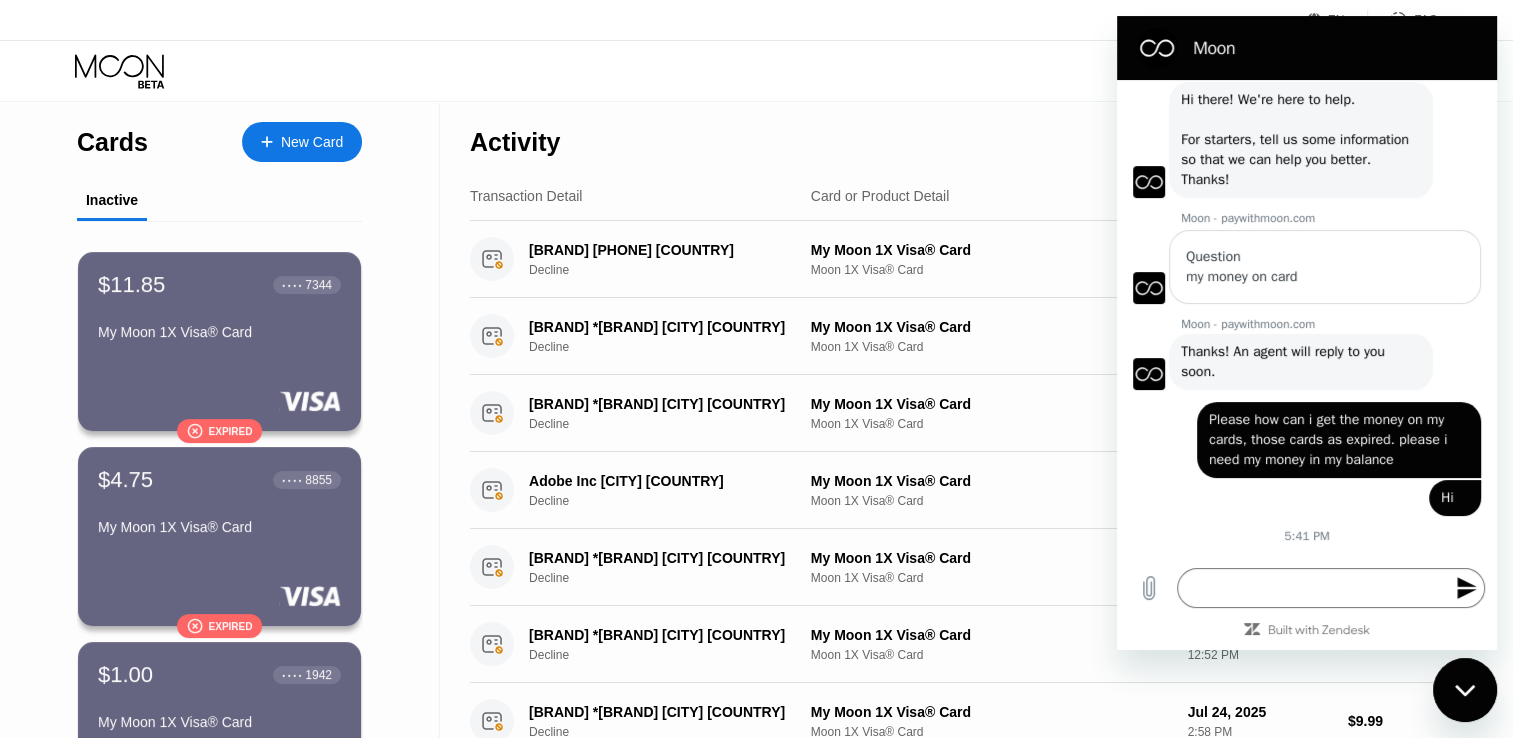 drag, startPoint x: 1209, startPoint y: 442, endPoint x: 1180, endPoint y: 364, distance: 83.21658 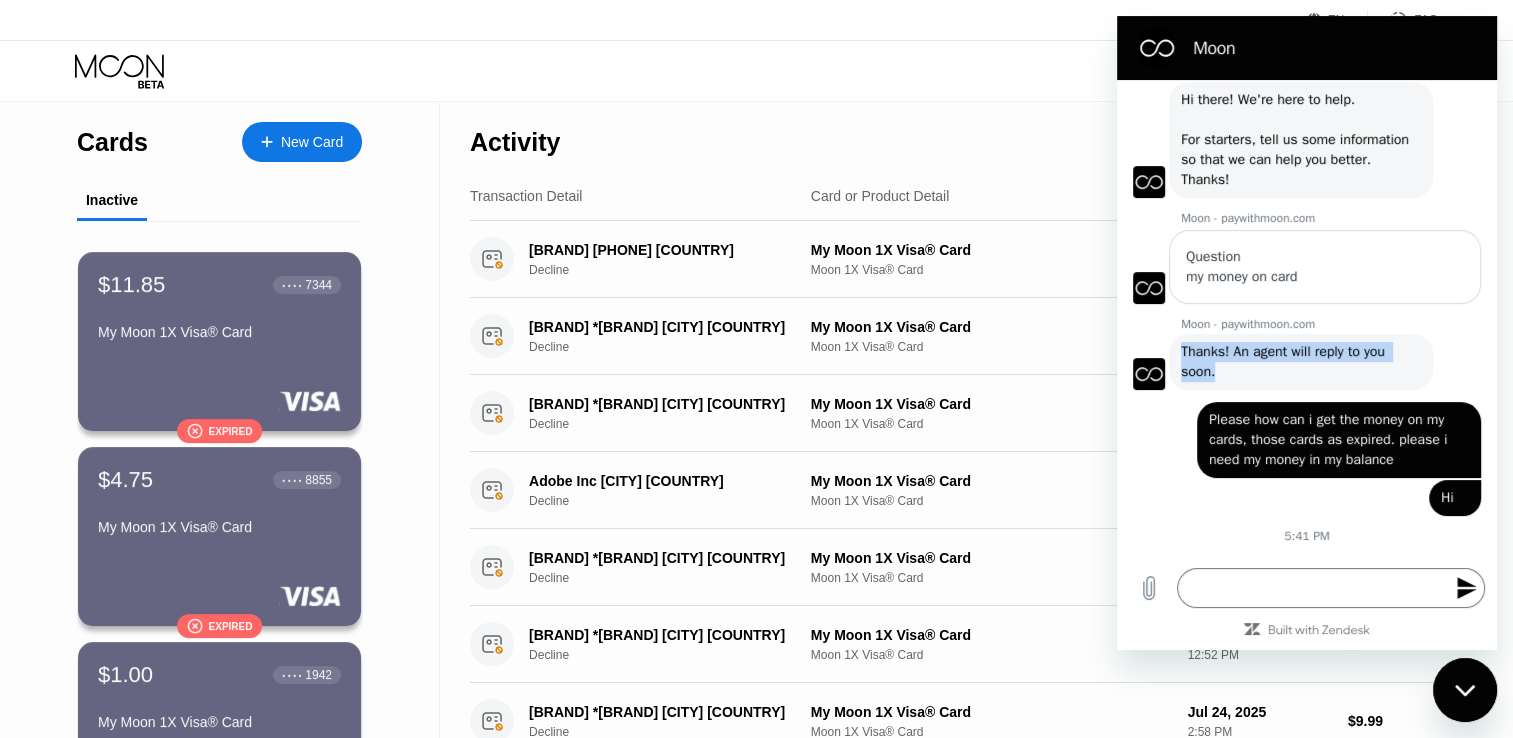 drag, startPoint x: 1215, startPoint y: 388, endPoint x: 1176, endPoint y: 370, distance: 42.953465 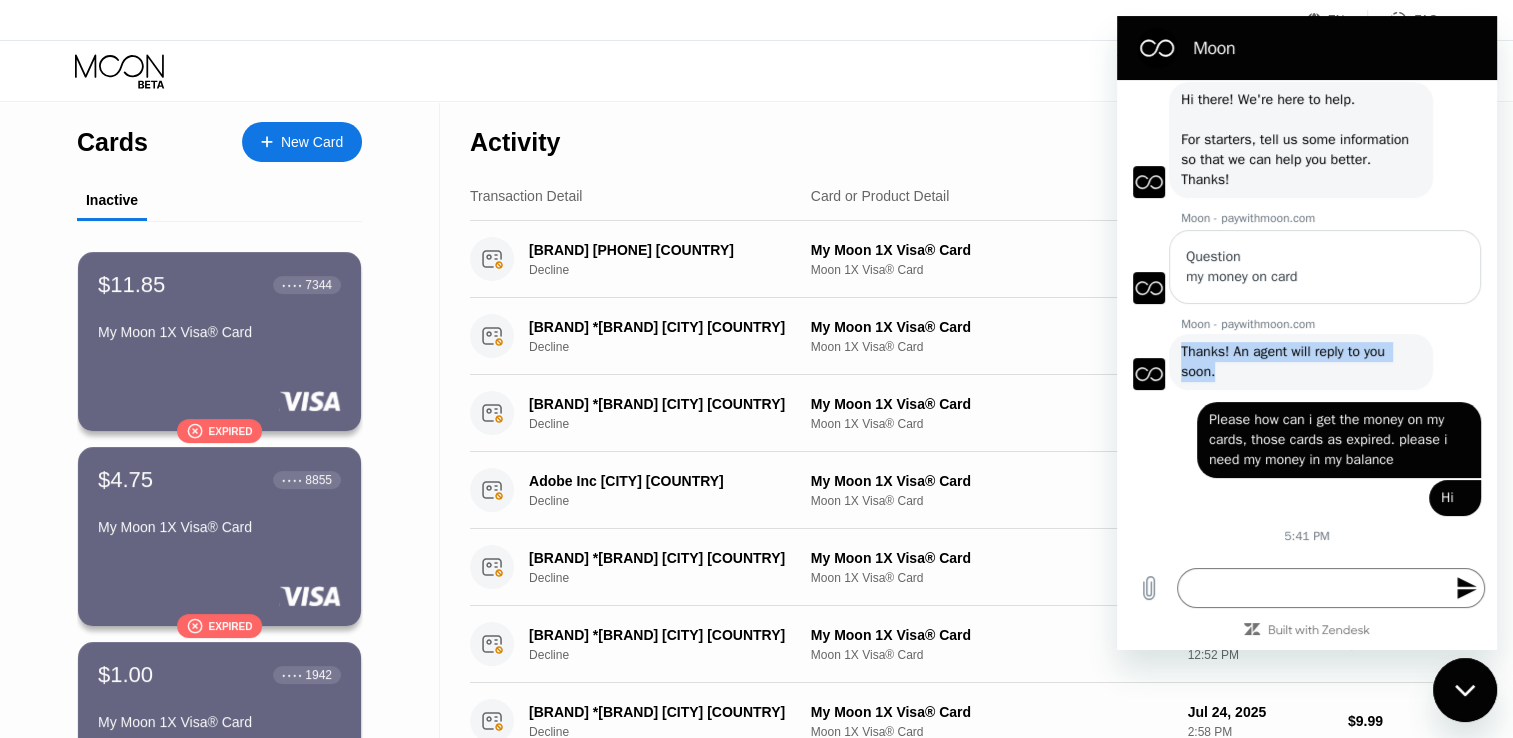 drag, startPoint x: 1176, startPoint y: 370, endPoint x: 1199, endPoint y: 396, distance: 34.713108 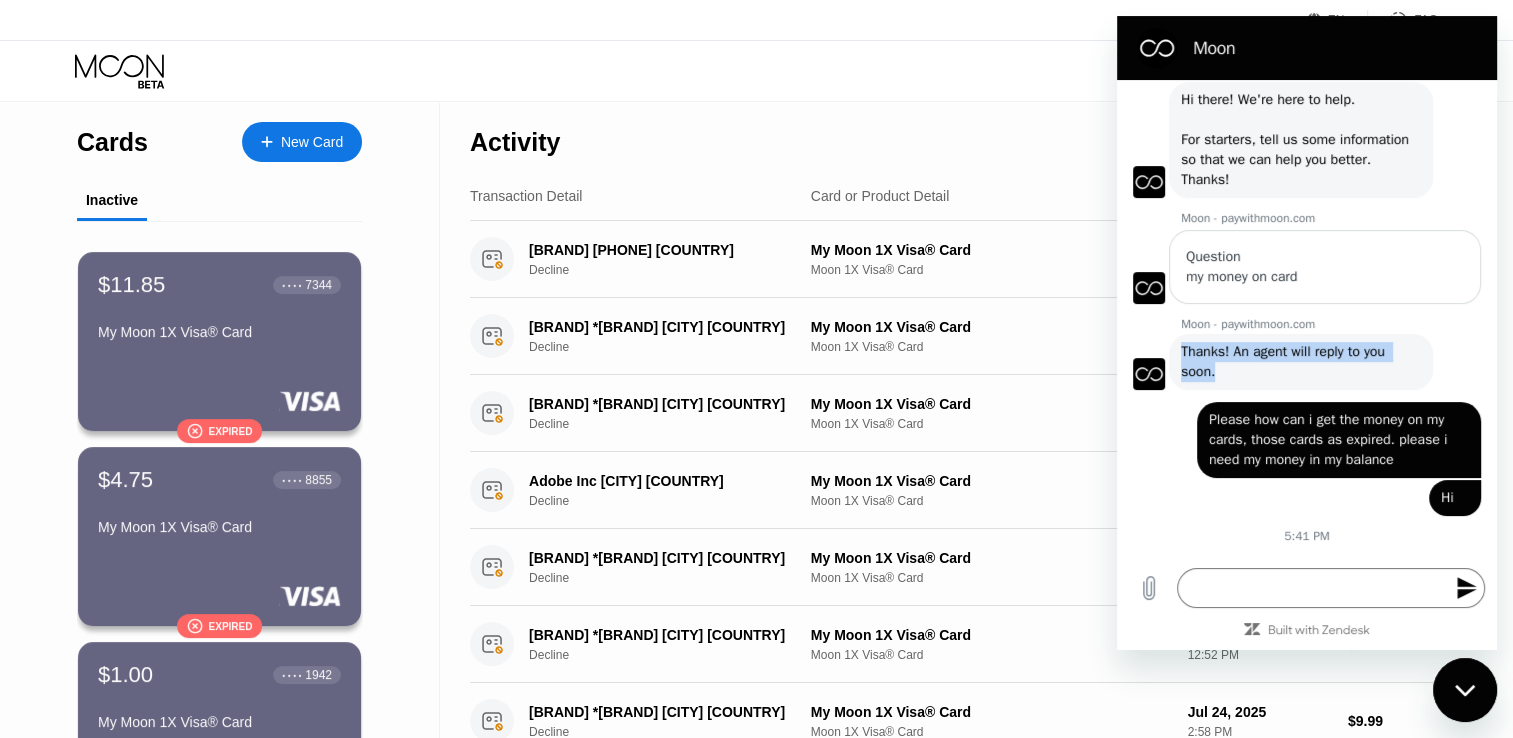 click on "Thanks! An agent will reply to you soon." at bounding box center (1285, 361) 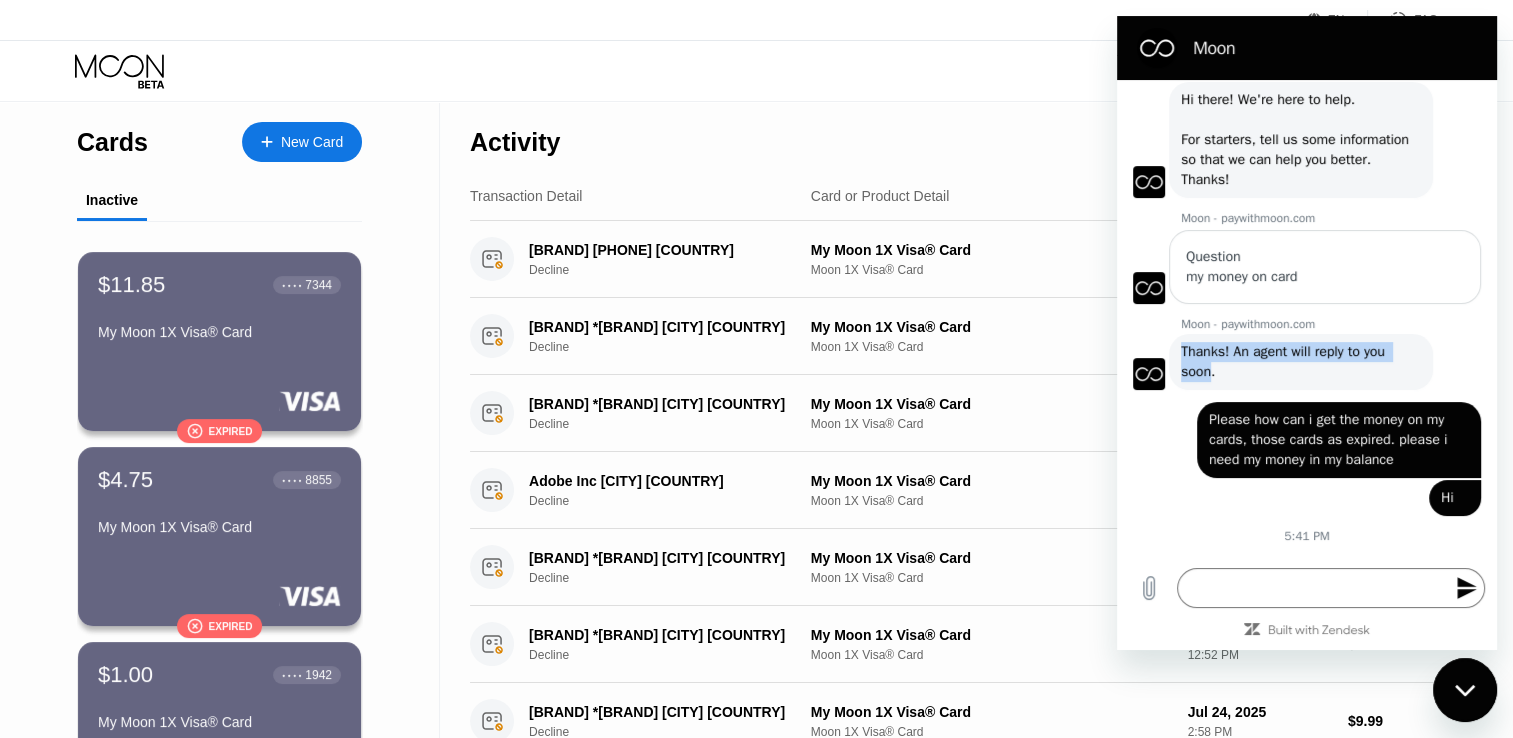 drag, startPoint x: 1183, startPoint y: 368, endPoint x: 1210, endPoint y: 390, distance: 34.828148 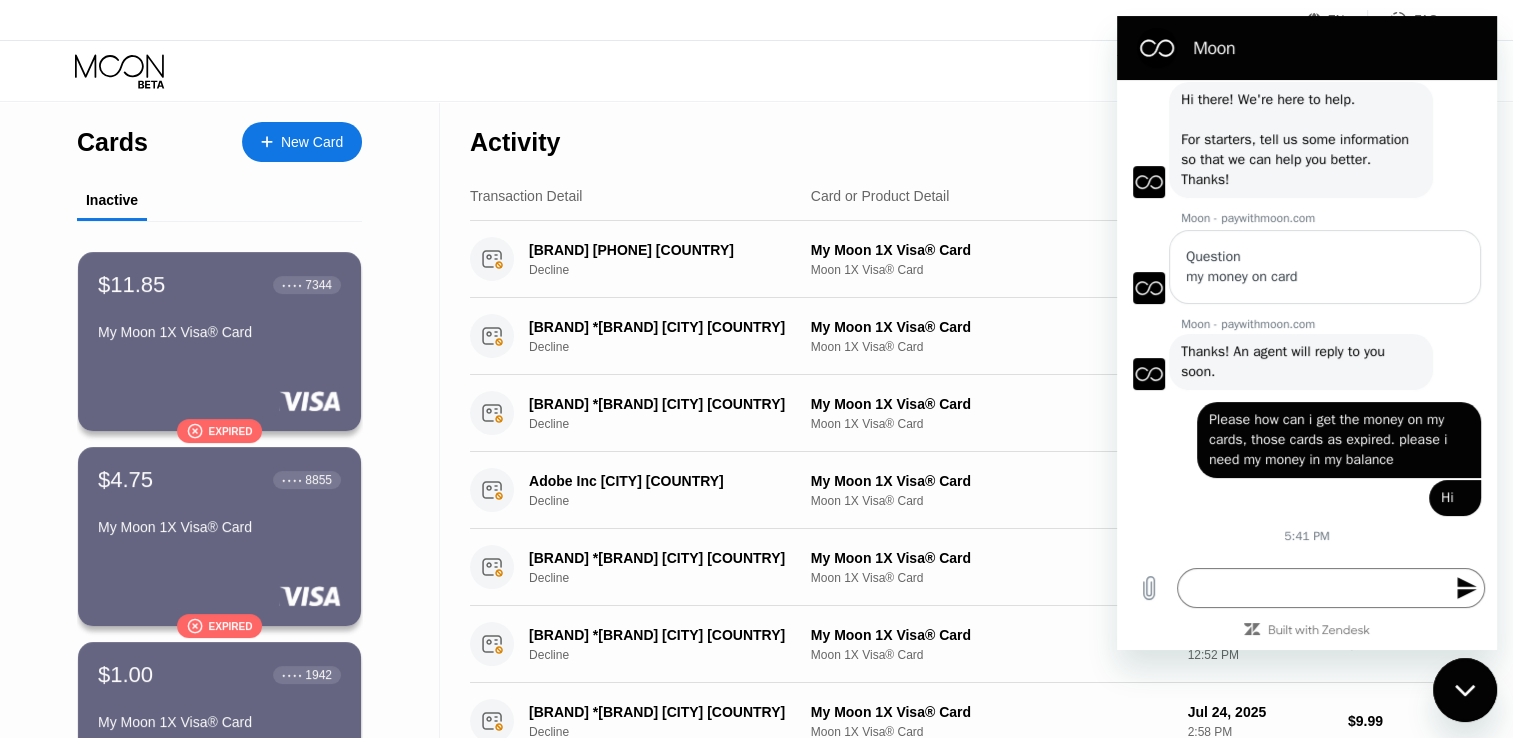 drag, startPoint x: 1210, startPoint y: 390, endPoint x: 1226, endPoint y: 436, distance: 48.703182 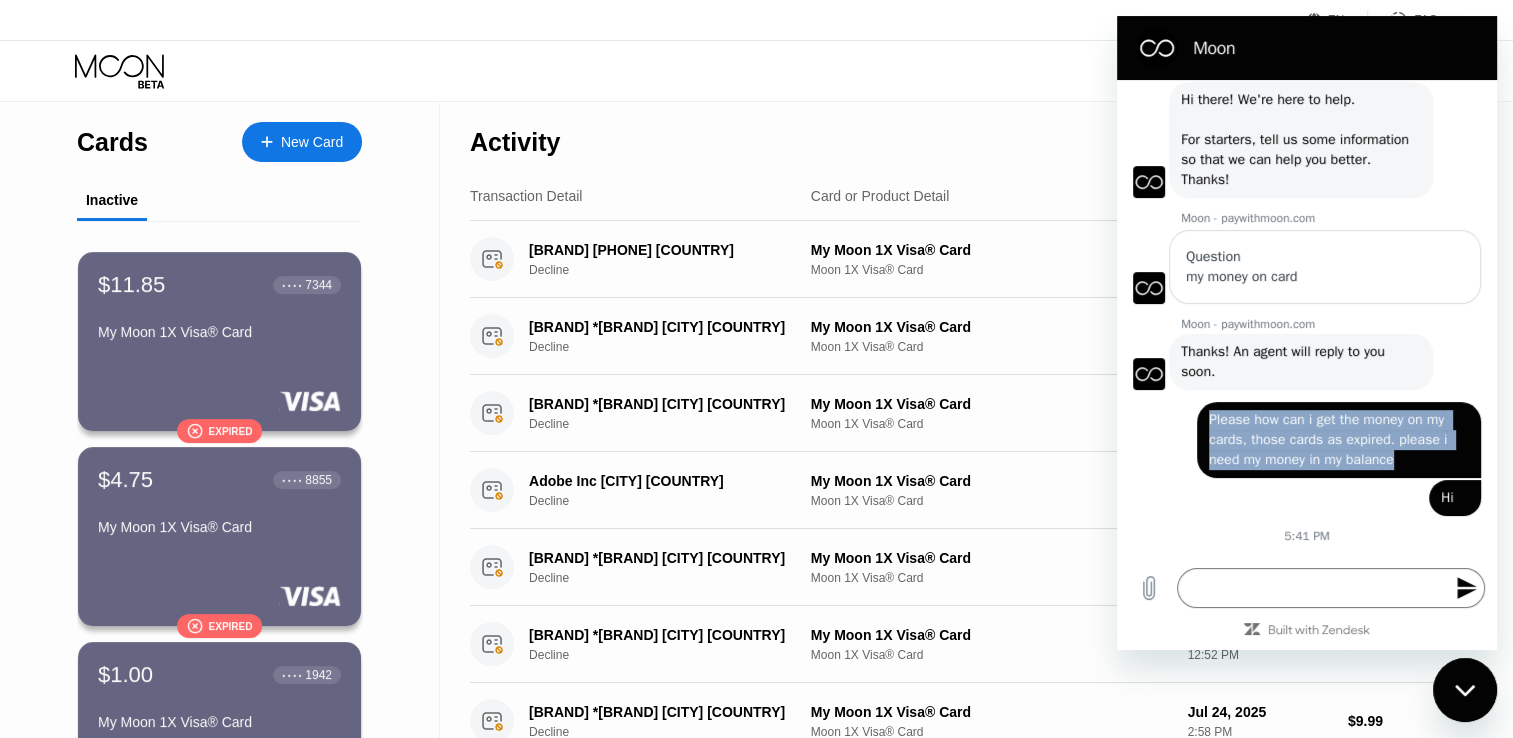 drag, startPoint x: 1209, startPoint y: 440, endPoint x: 1397, endPoint y: 490, distance: 194.53534 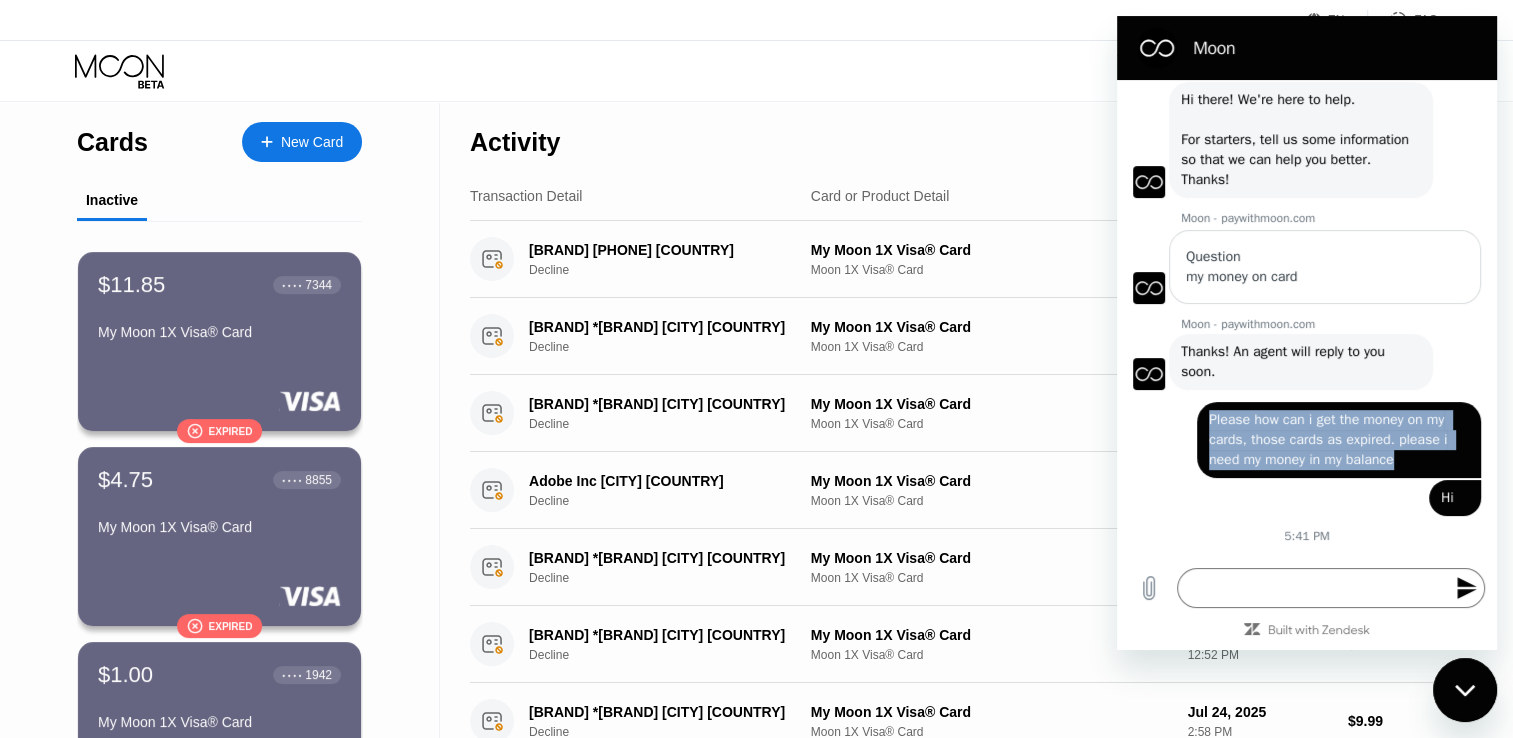 click on "[FIRST] says: Please how can i get the money on my cards, those cards as expired. please i need my money in my balance" at bounding box center (1339, 440) 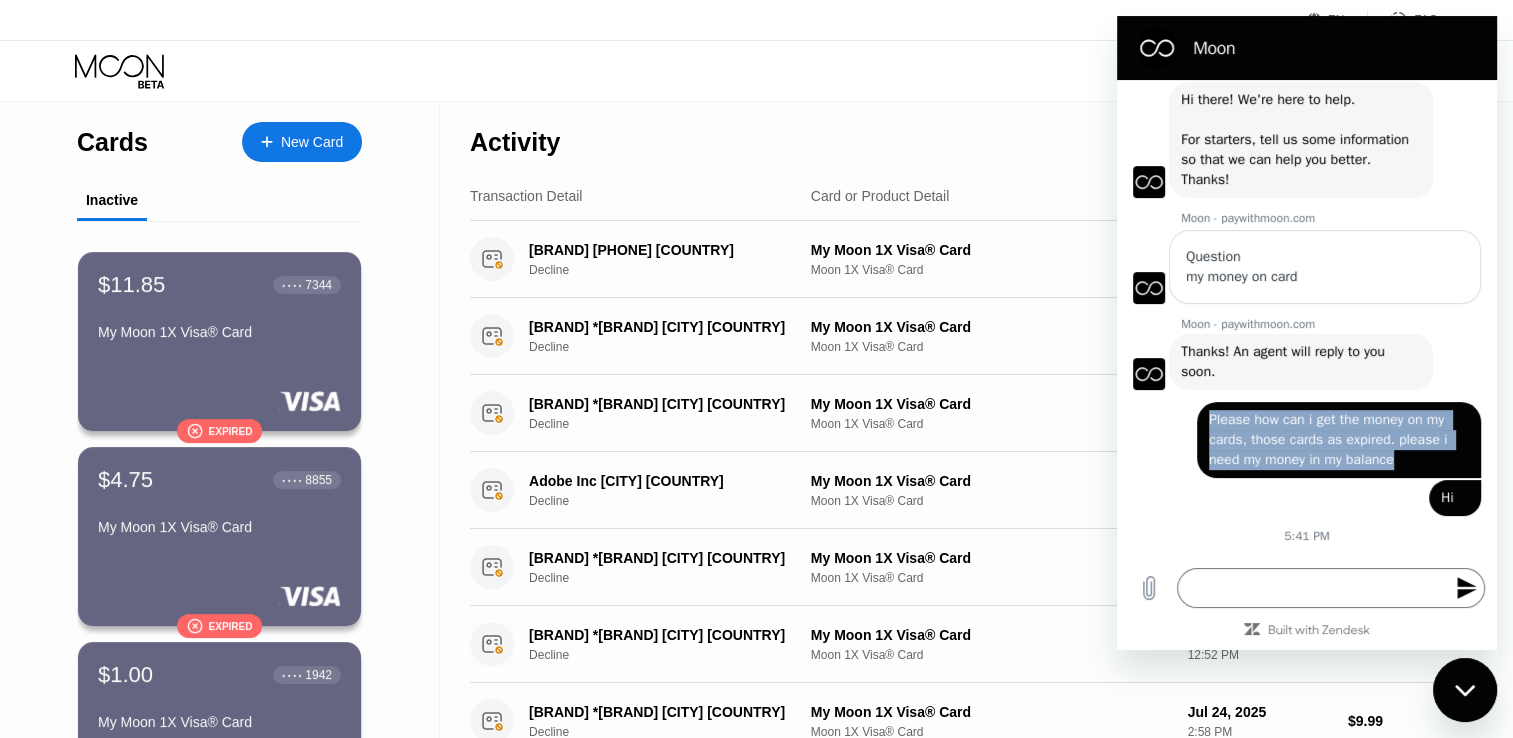 drag, startPoint x: 1402, startPoint y: 481, endPoint x: 1212, endPoint y: 437, distance: 195.0282 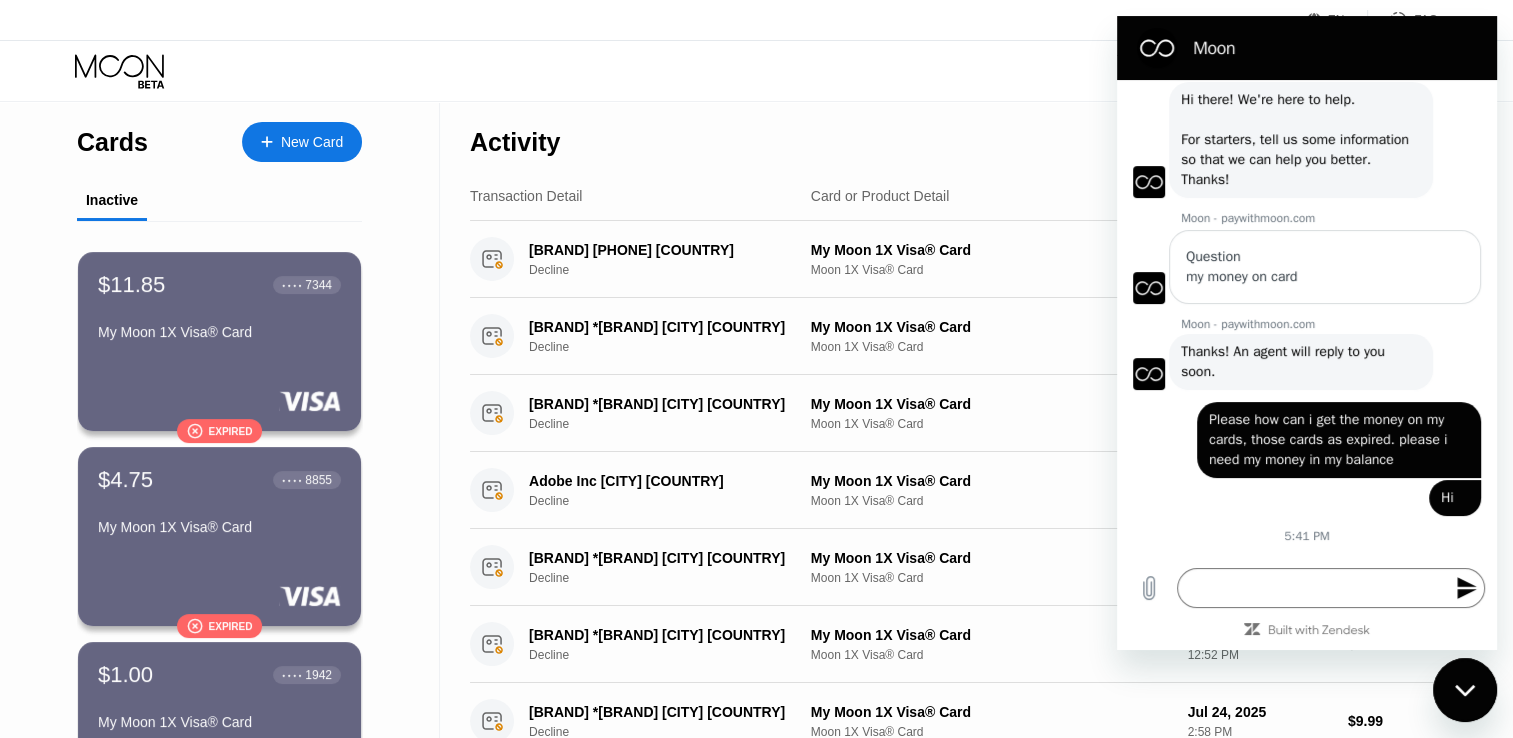 drag, startPoint x: 1212, startPoint y: 437, endPoint x: 1177, endPoint y: 385, distance: 62.681736 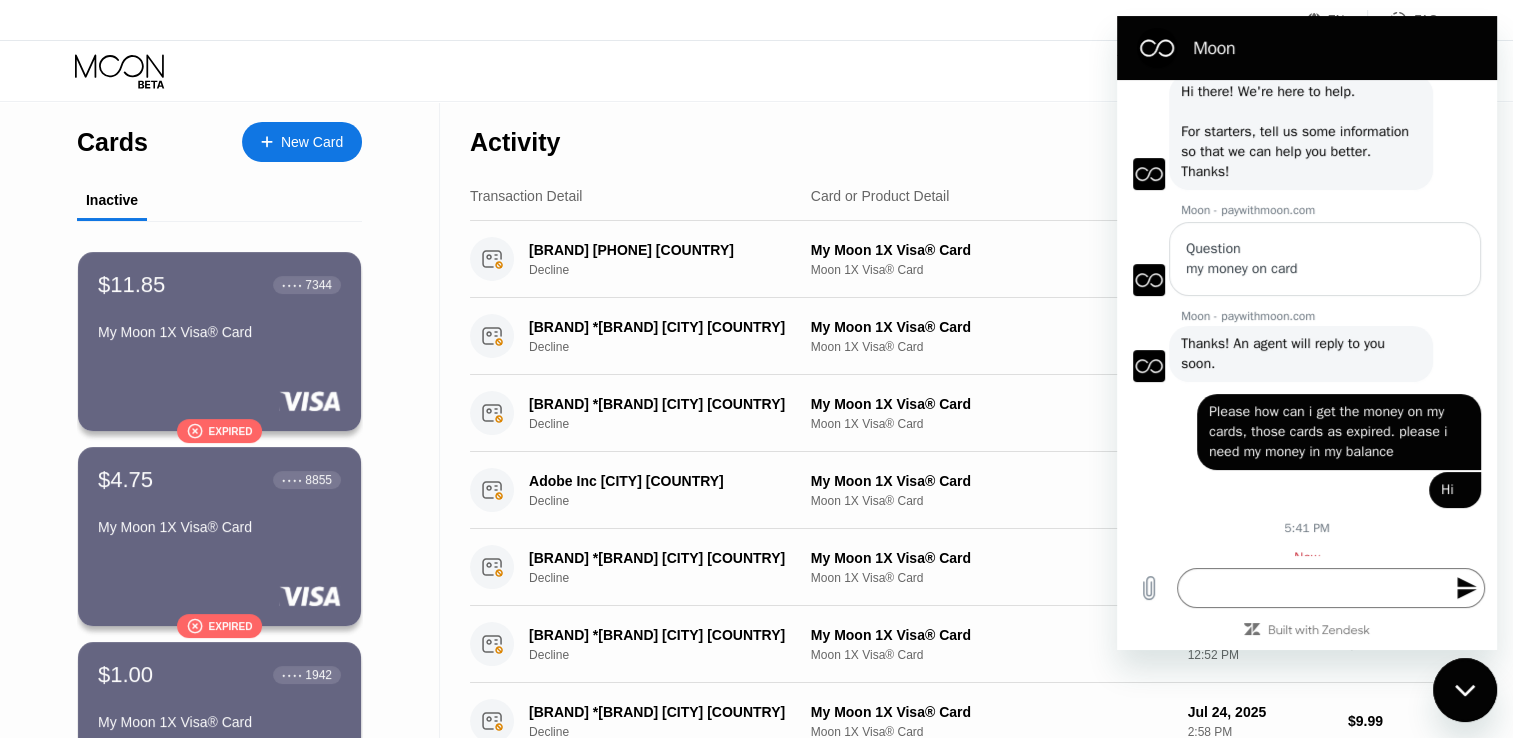 scroll, scrollTop: 708, scrollLeft: 0, axis: vertical 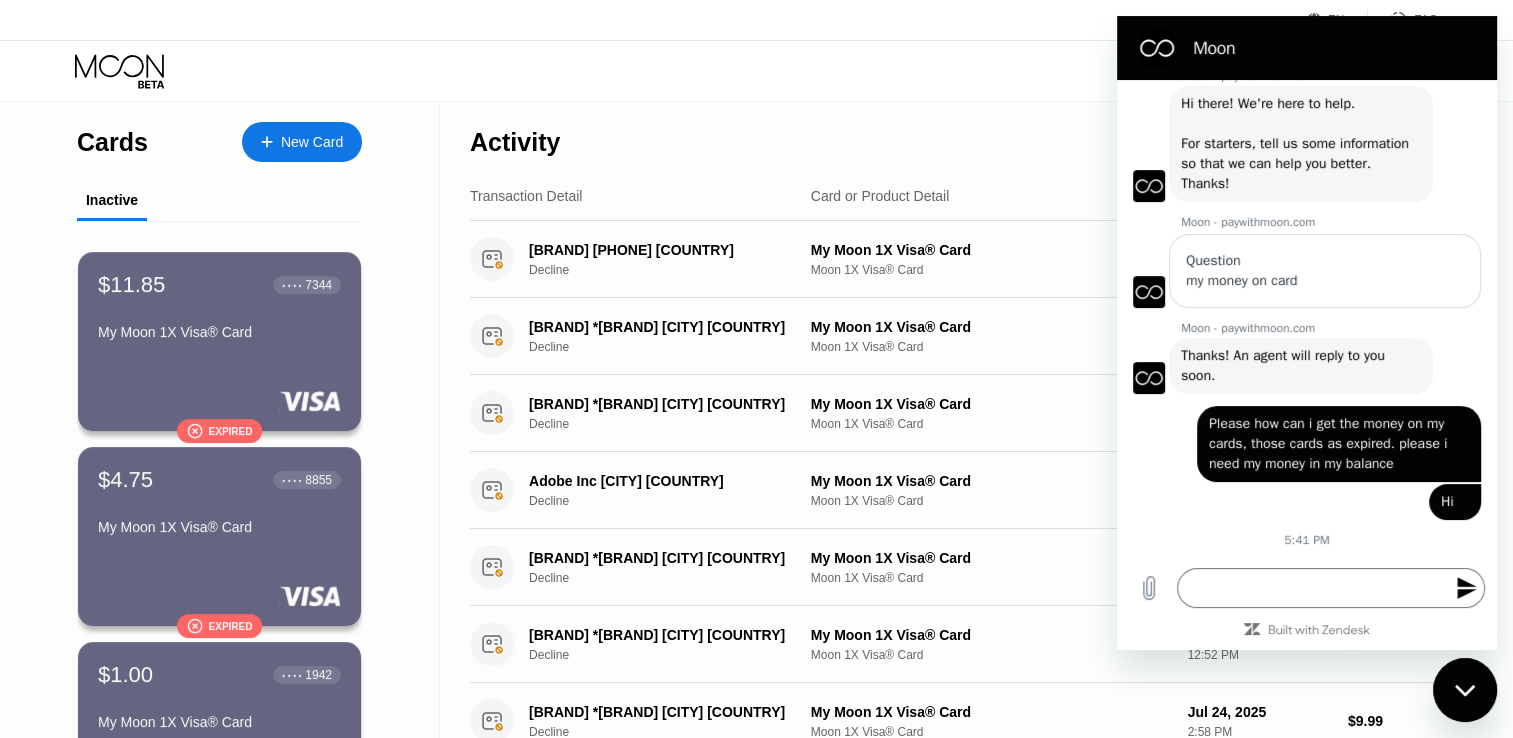 click on "Moon - paywithmoon.com says:  Thanks! An agent will reply to you soon." at bounding box center [1301, 366] 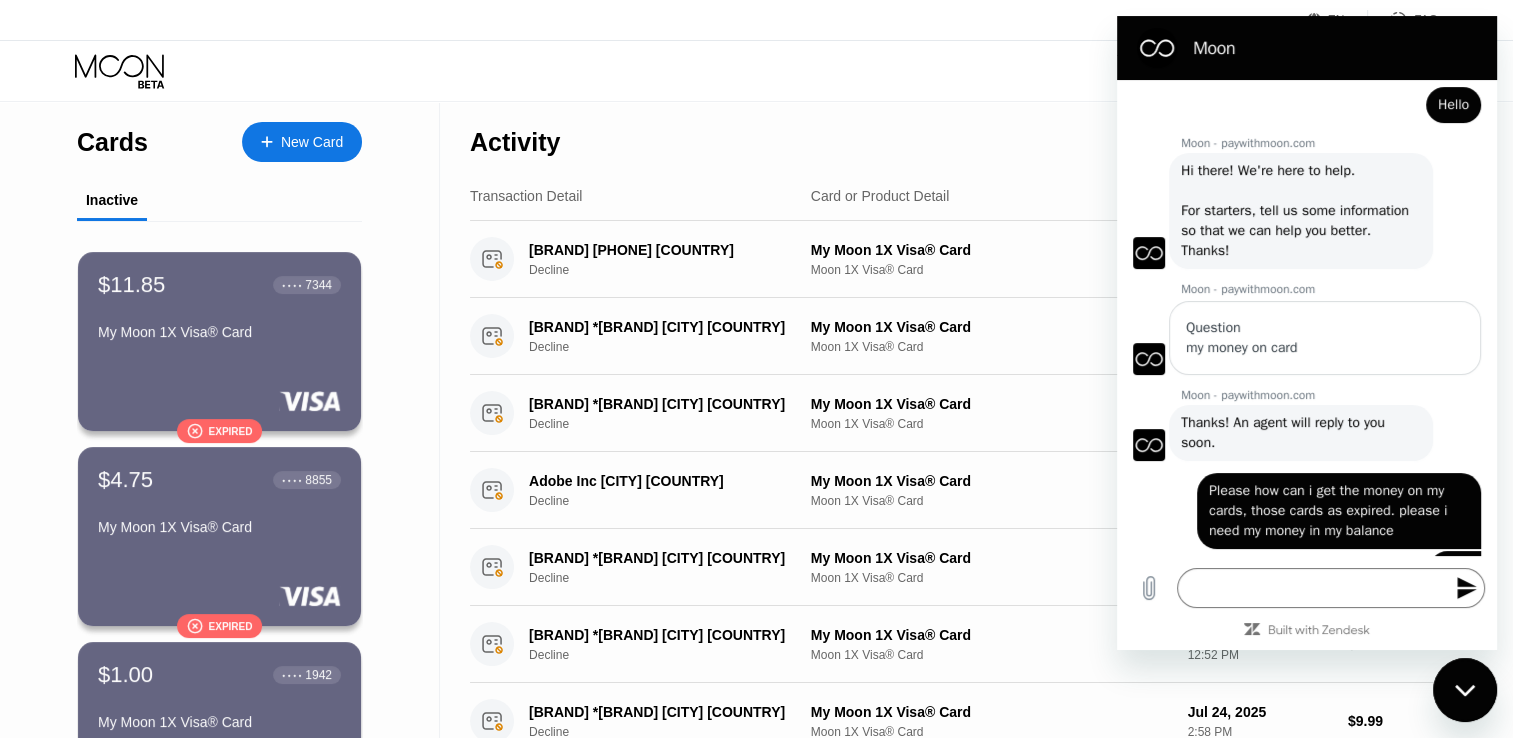 scroll, scrollTop: 636, scrollLeft: 0, axis: vertical 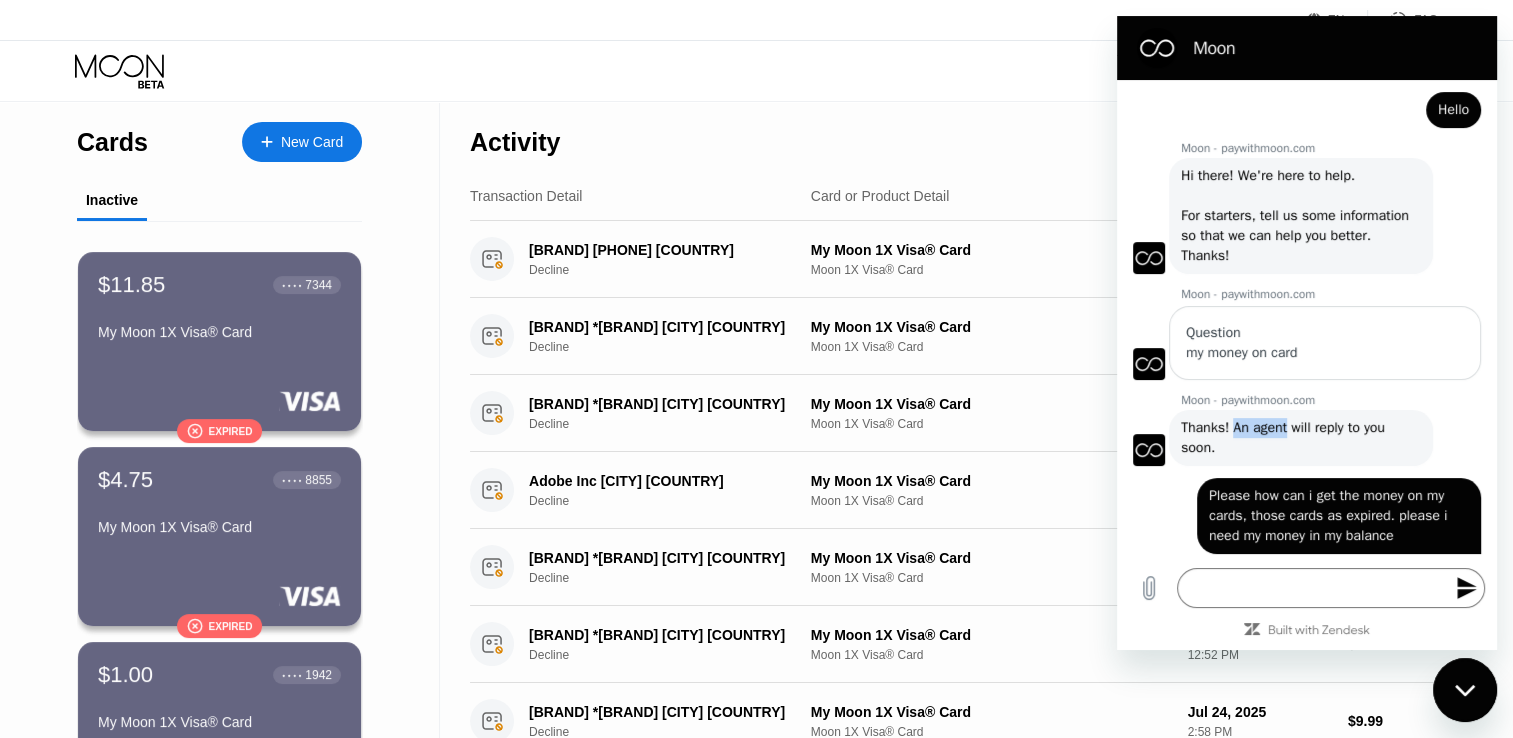 drag, startPoint x: 1232, startPoint y: 446, endPoint x: 1287, endPoint y: 442, distance: 55.145264 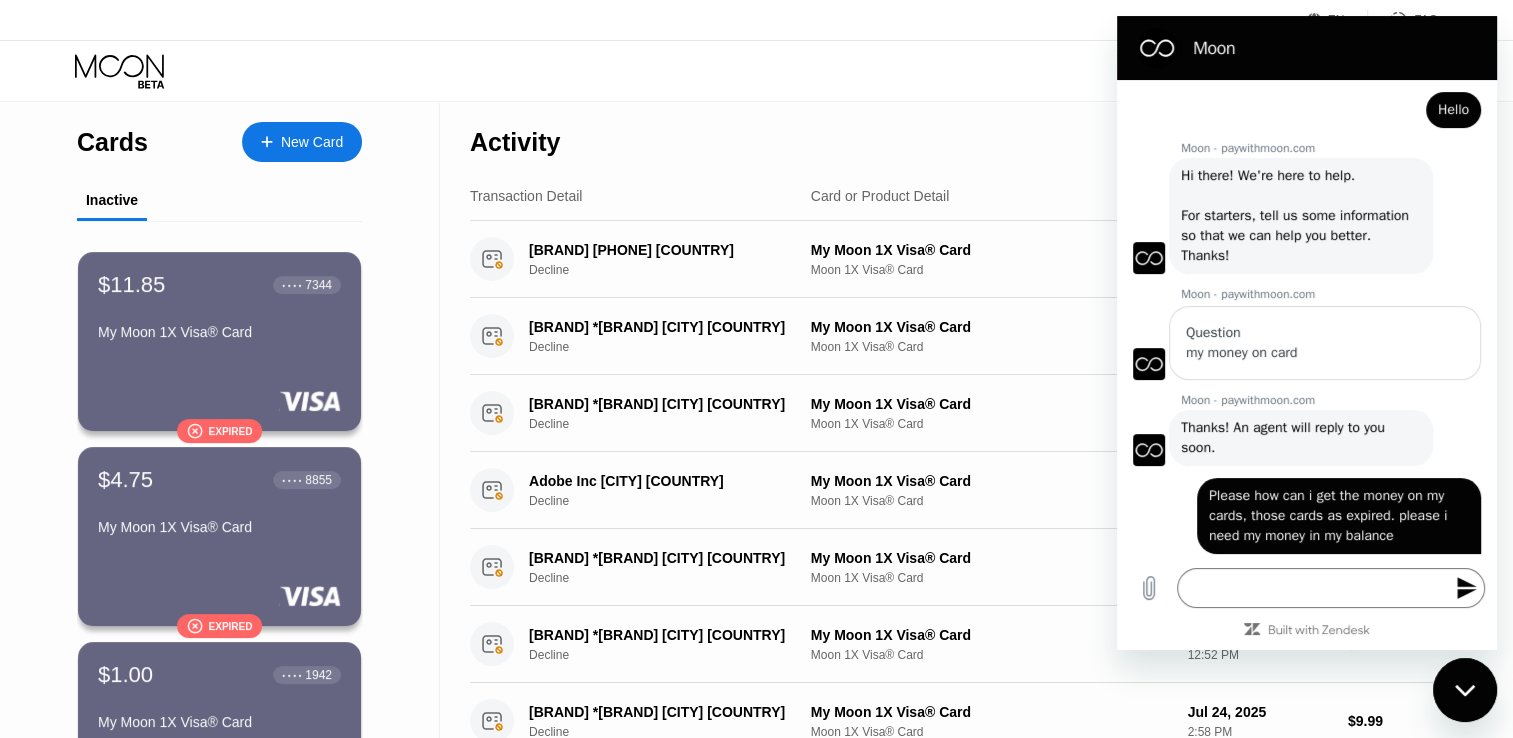 drag, startPoint x: 1287, startPoint y: 442, endPoint x: 1306, endPoint y: 450, distance: 20.615528 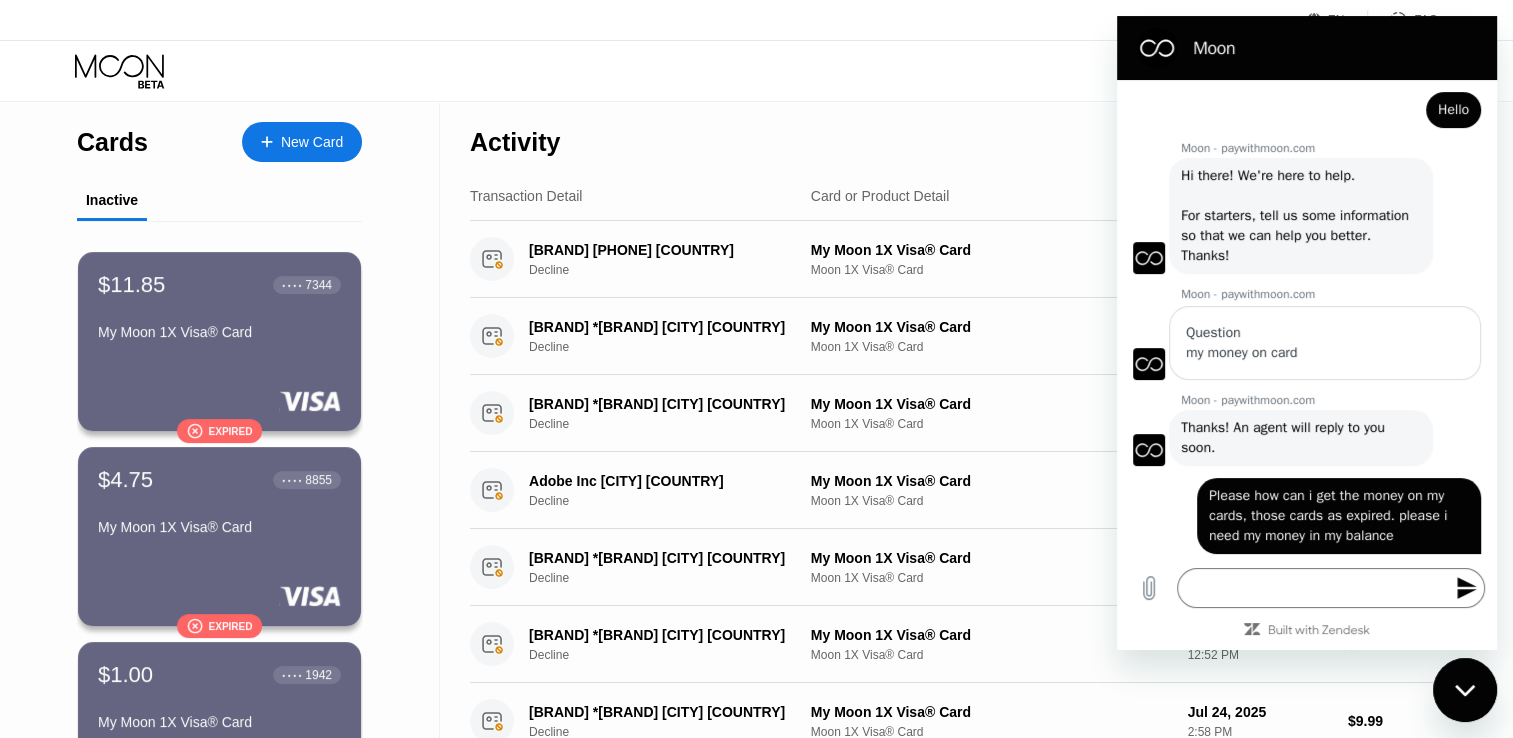 click on "Thanks! An agent will reply to you soon." at bounding box center [1285, 437] 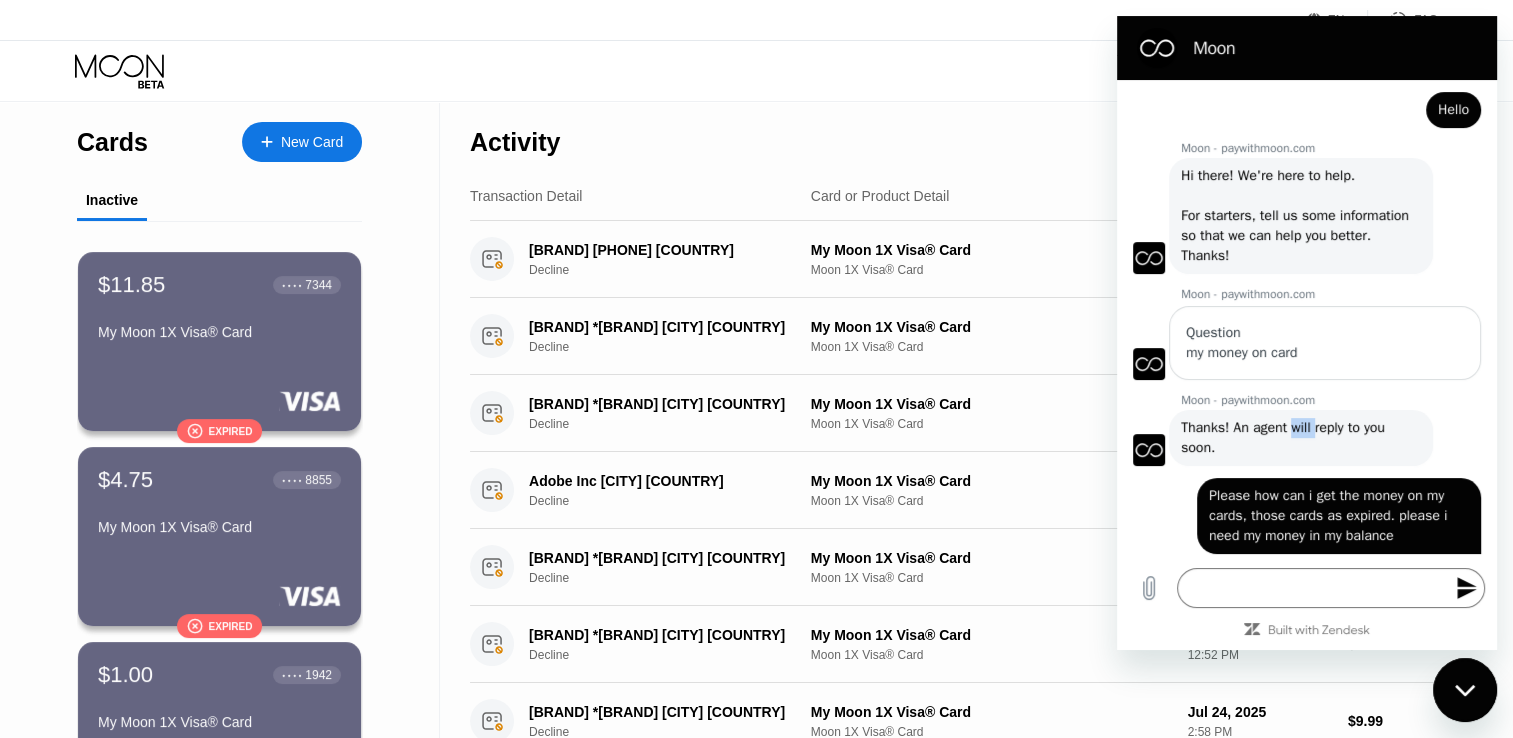 click on "Thanks! An agent will reply to you soon." at bounding box center (1285, 437) 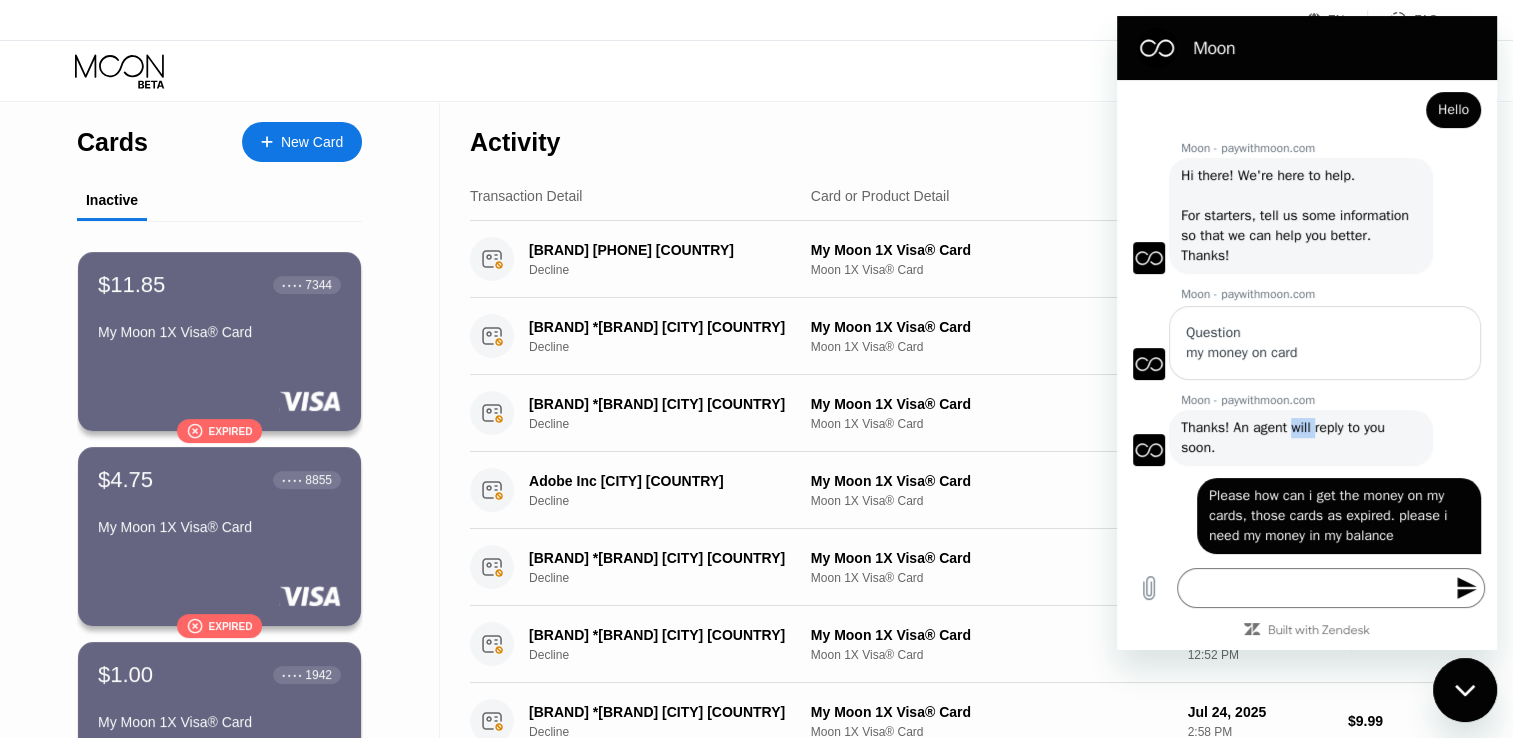 click on "Thanks! An agent will reply to you soon." at bounding box center [1285, 437] 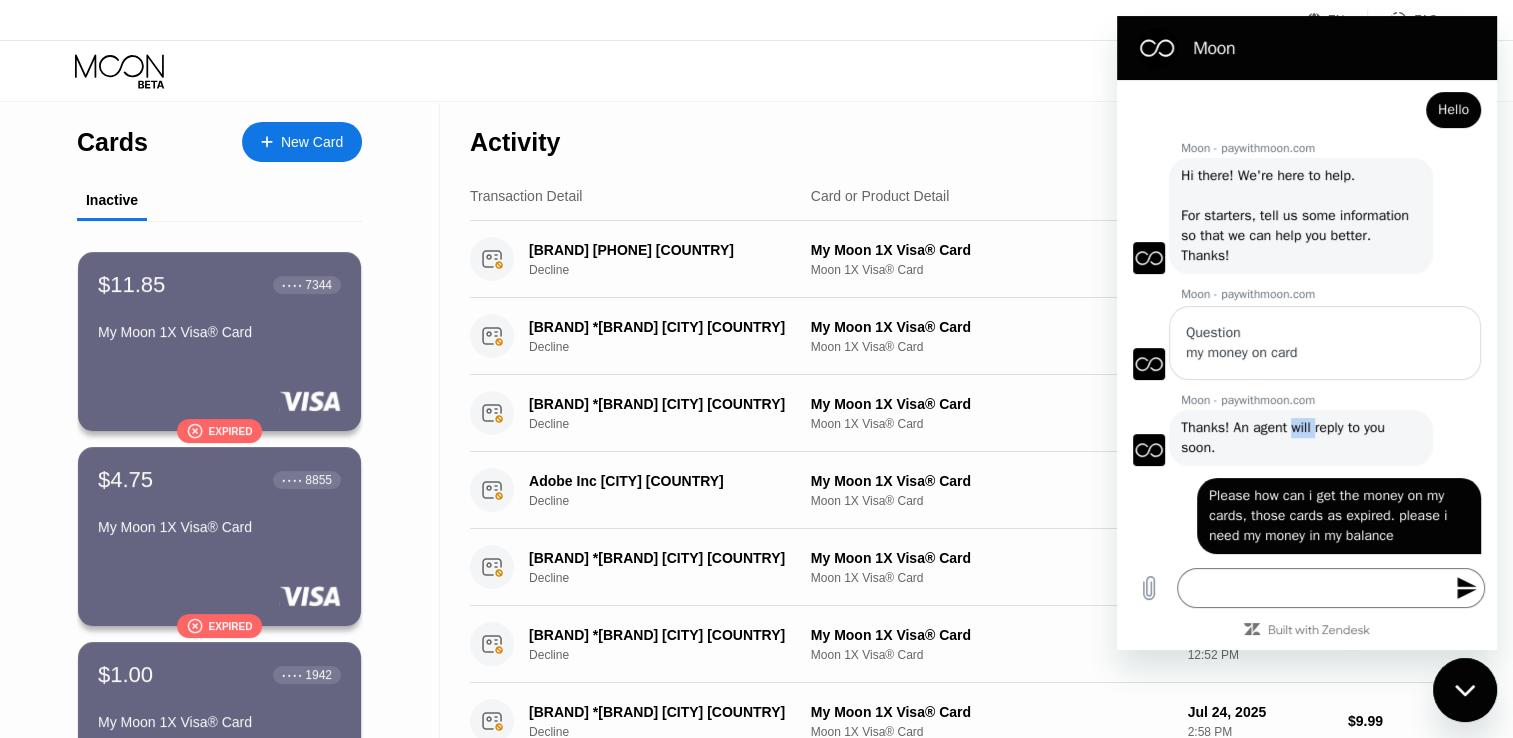 drag, startPoint x: 1222, startPoint y: 474, endPoint x: 1209, endPoint y: 438, distance: 38.27532 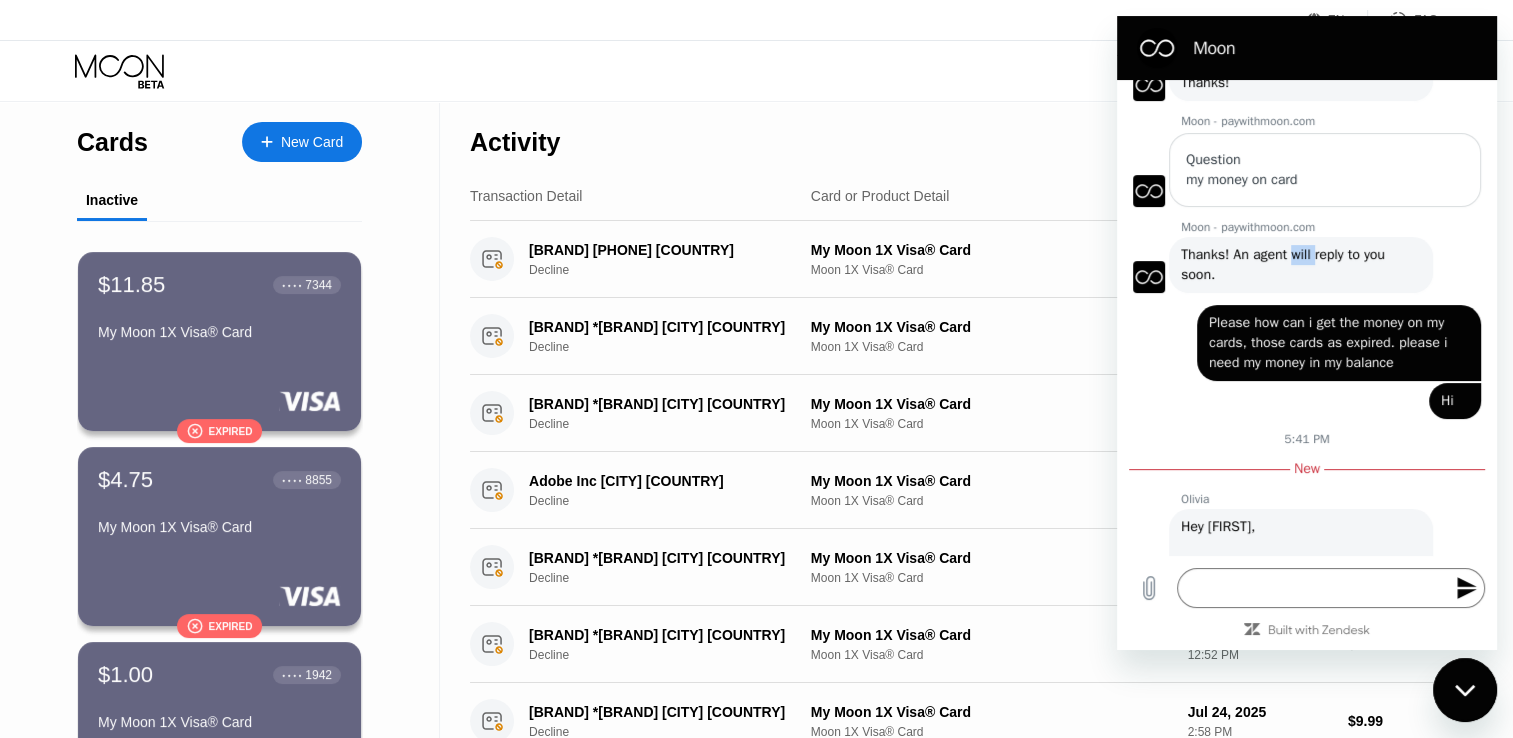 scroll, scrollTop: 794, scrollLeft: 0, axis: vertical 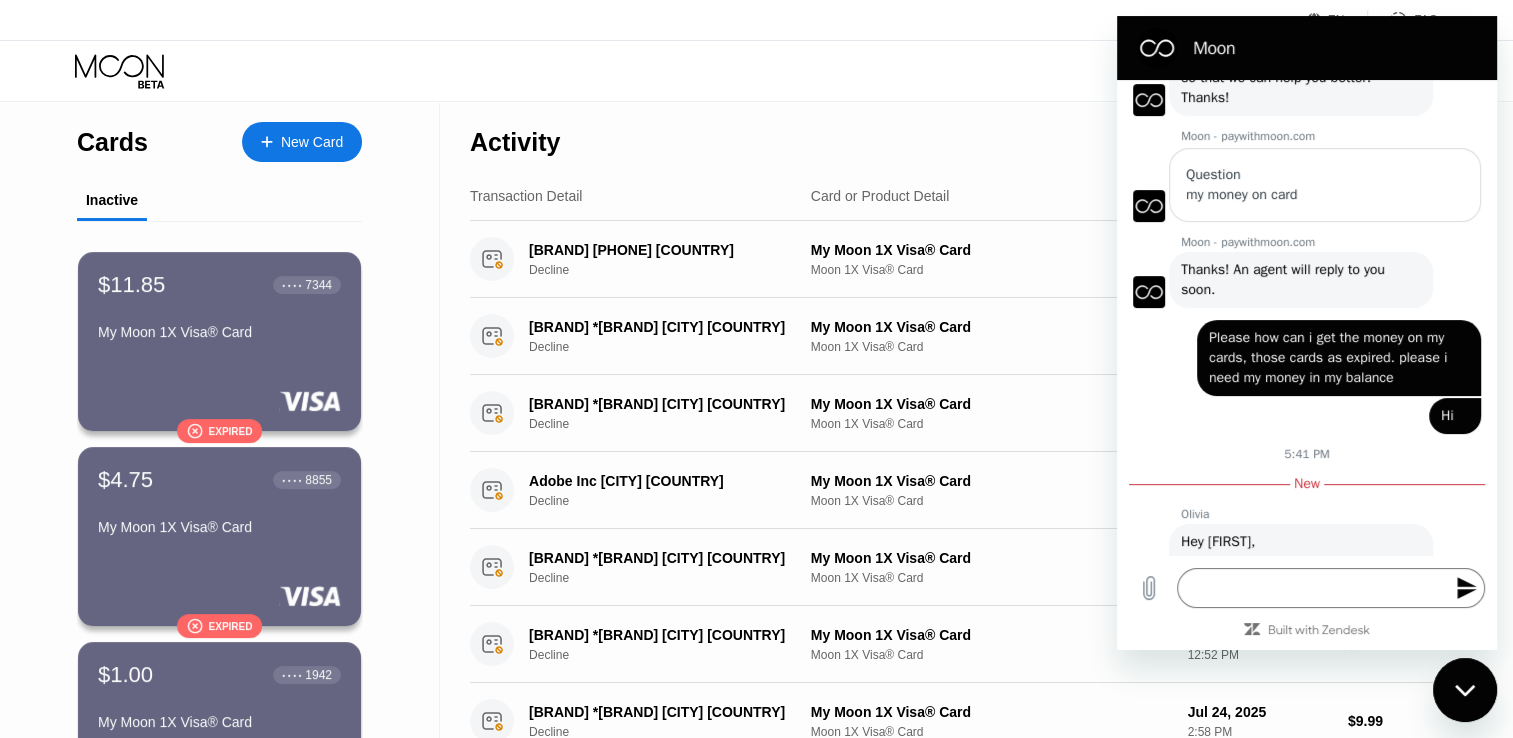 click on "Please how can i get the money on my cards, those cards as expired. please i need my money in my balance" at bounding box center [1330, 357] 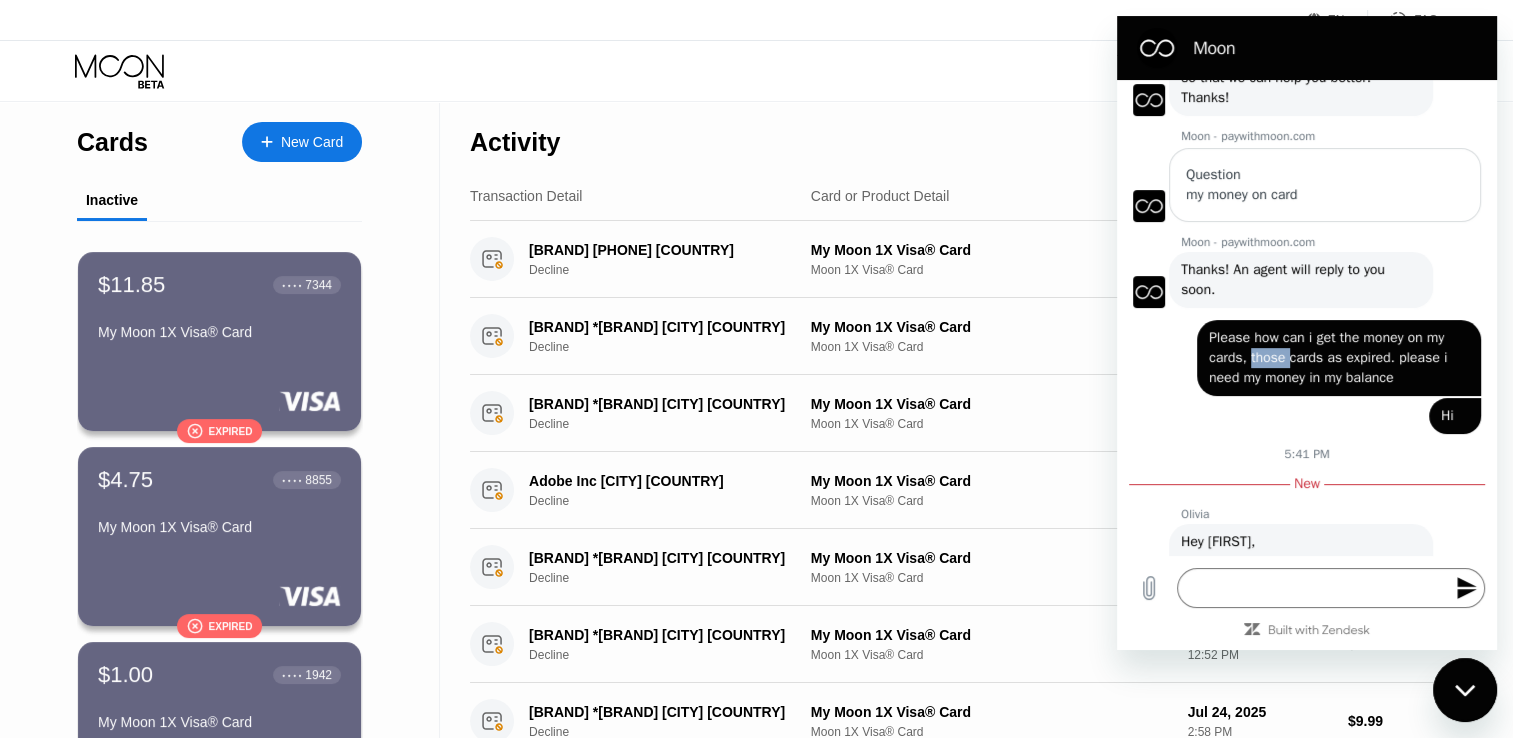 click on "Please how can i get the money on my cards, those cards as expired. please i need my money in my balance" at bounding box center (1330, 357) 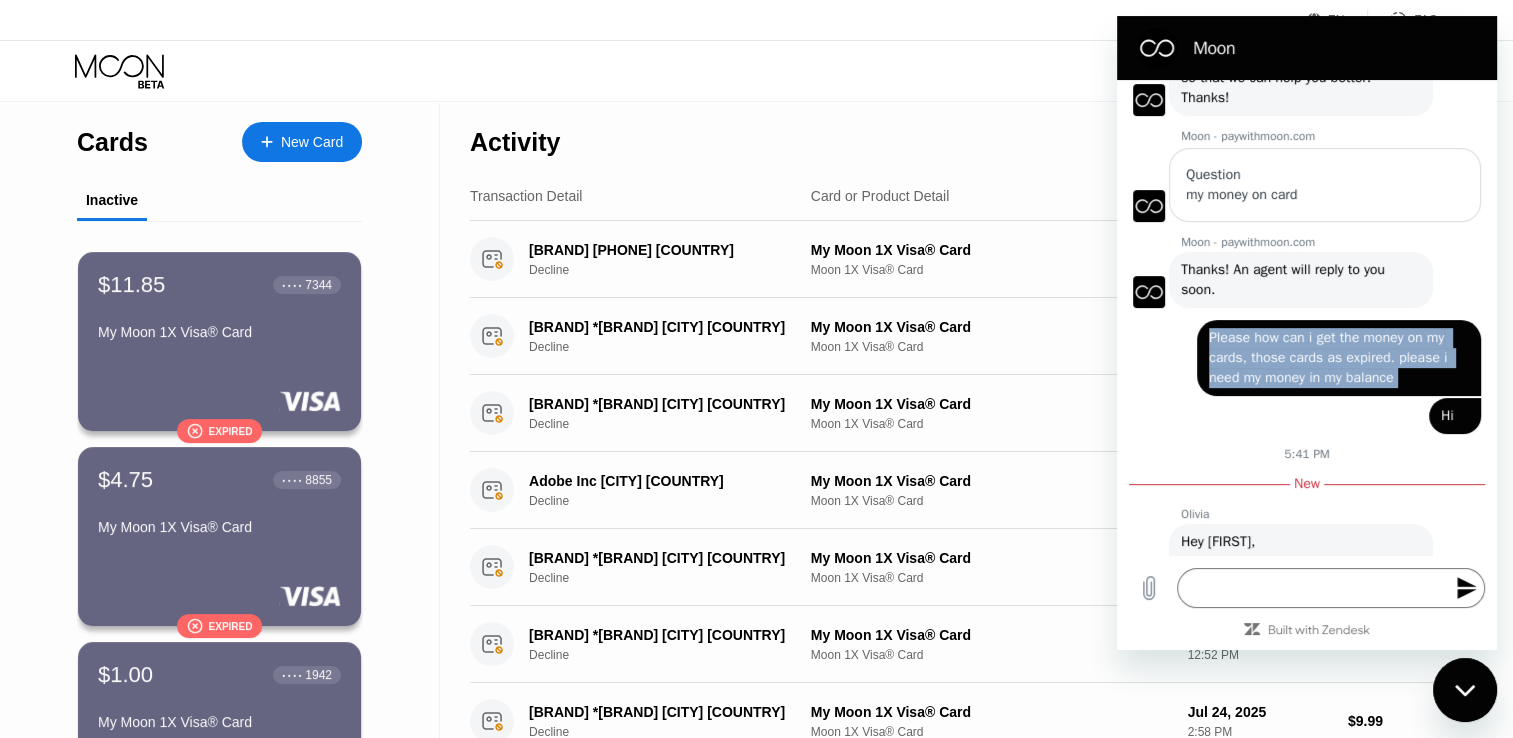 click on "Please how can i get the money on my cards, those cards as expired. please i need my money in my balance" at bounding box center (1330, 357) 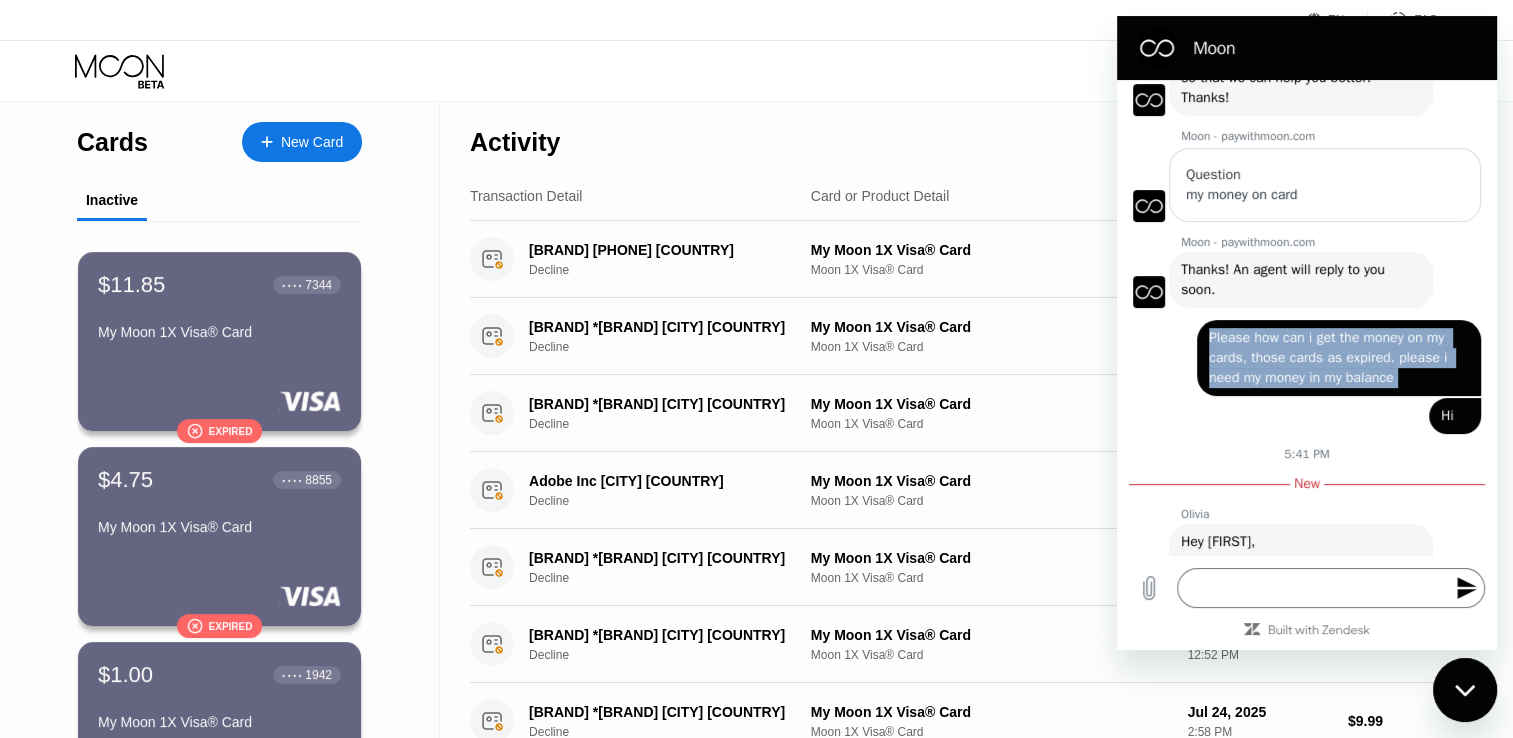 click on "[FIRST] says: Please how can i get the money on my cards, those cards as expired. please i need my money in my balance" at bounding box center (1339, 358) 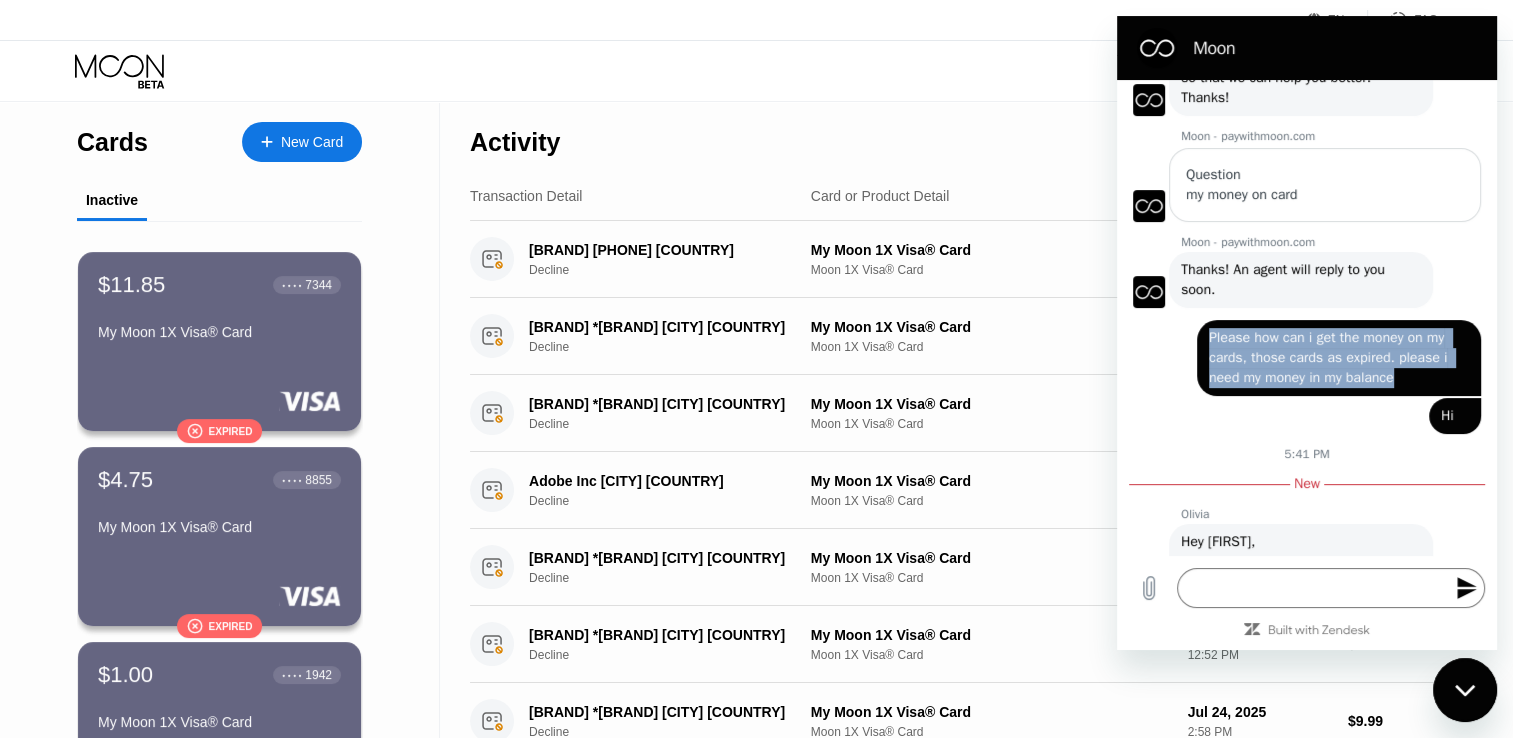 drag, startPoint x: 1408, startPoint y: 396, endPoint x: 1201, endPoint y: 356, distance: 210.82932 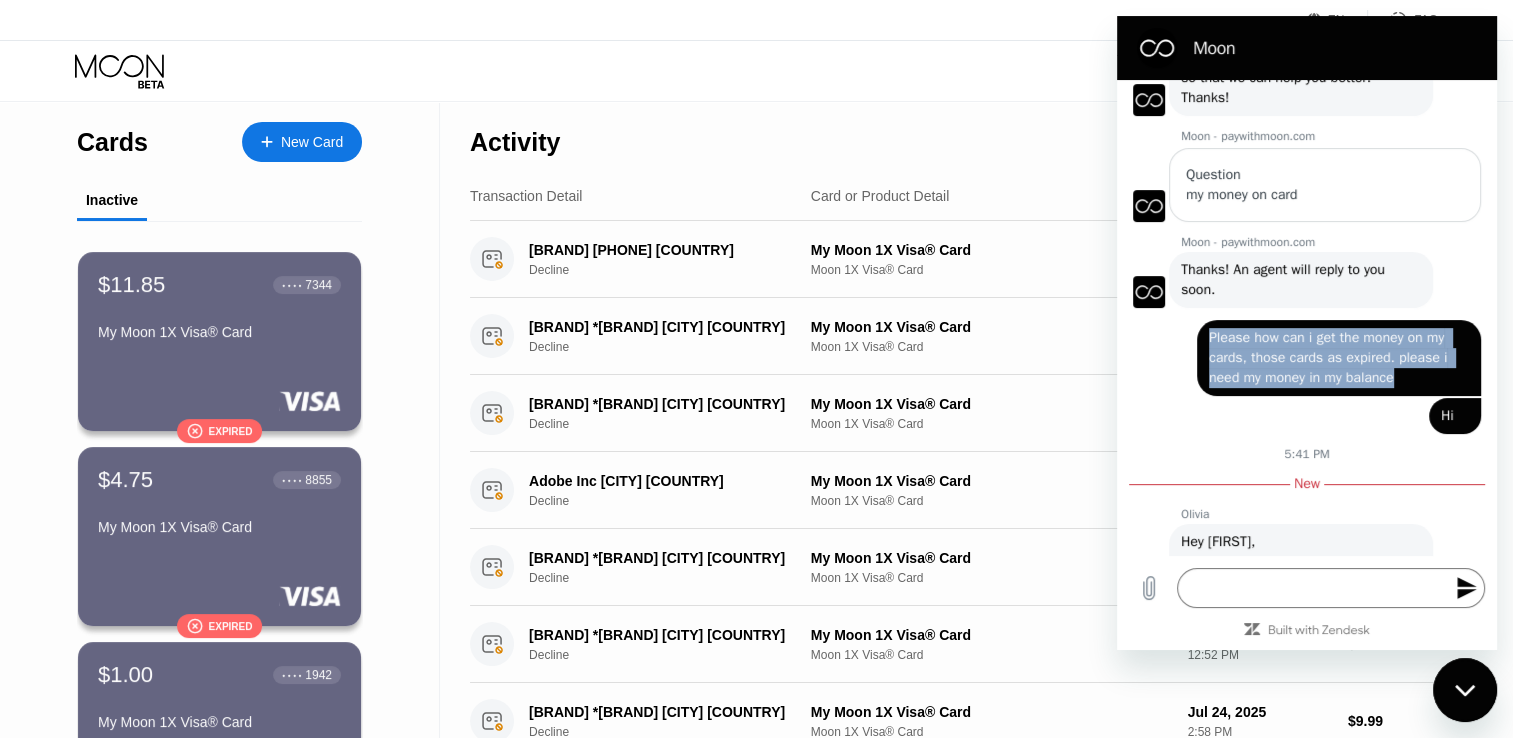 drag, startPoint x: 1203, startPoint y: 352, endPoint x: 1214, endPoint y: 372, distance: 22.825424 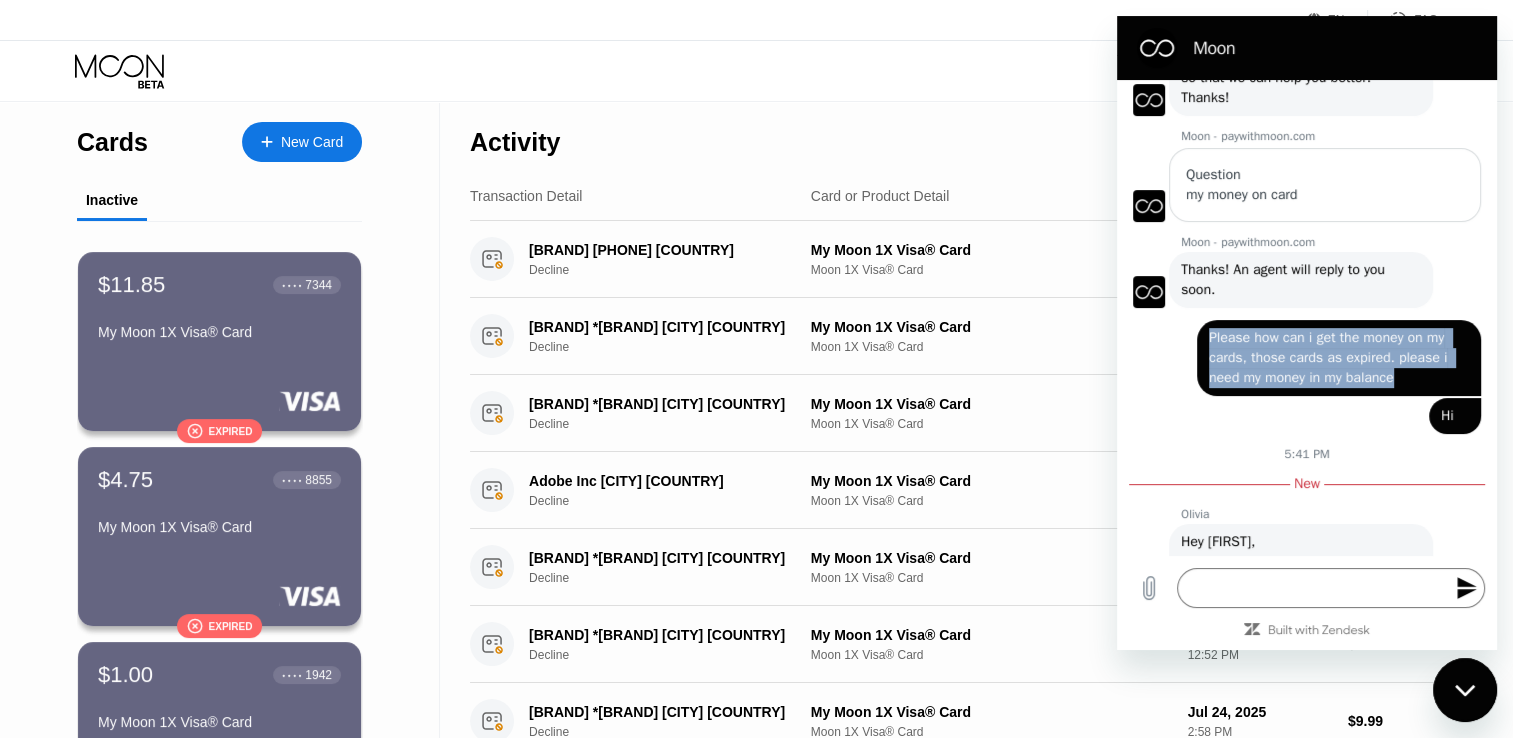 click on "Please how can i get the money on my cards, those cards as expired. please i need my money in my balance" at bounding box center [1330, 357] 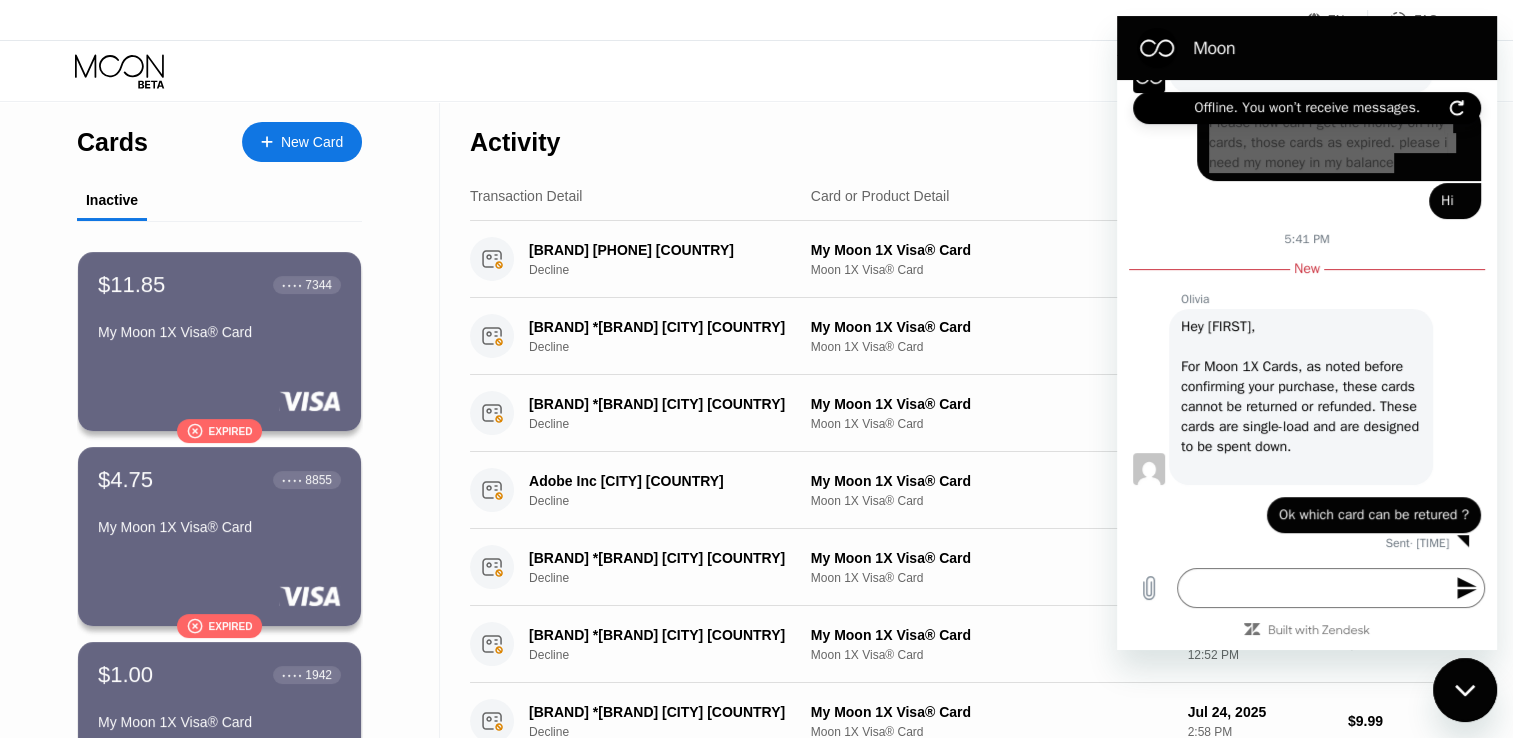 type on "x" 